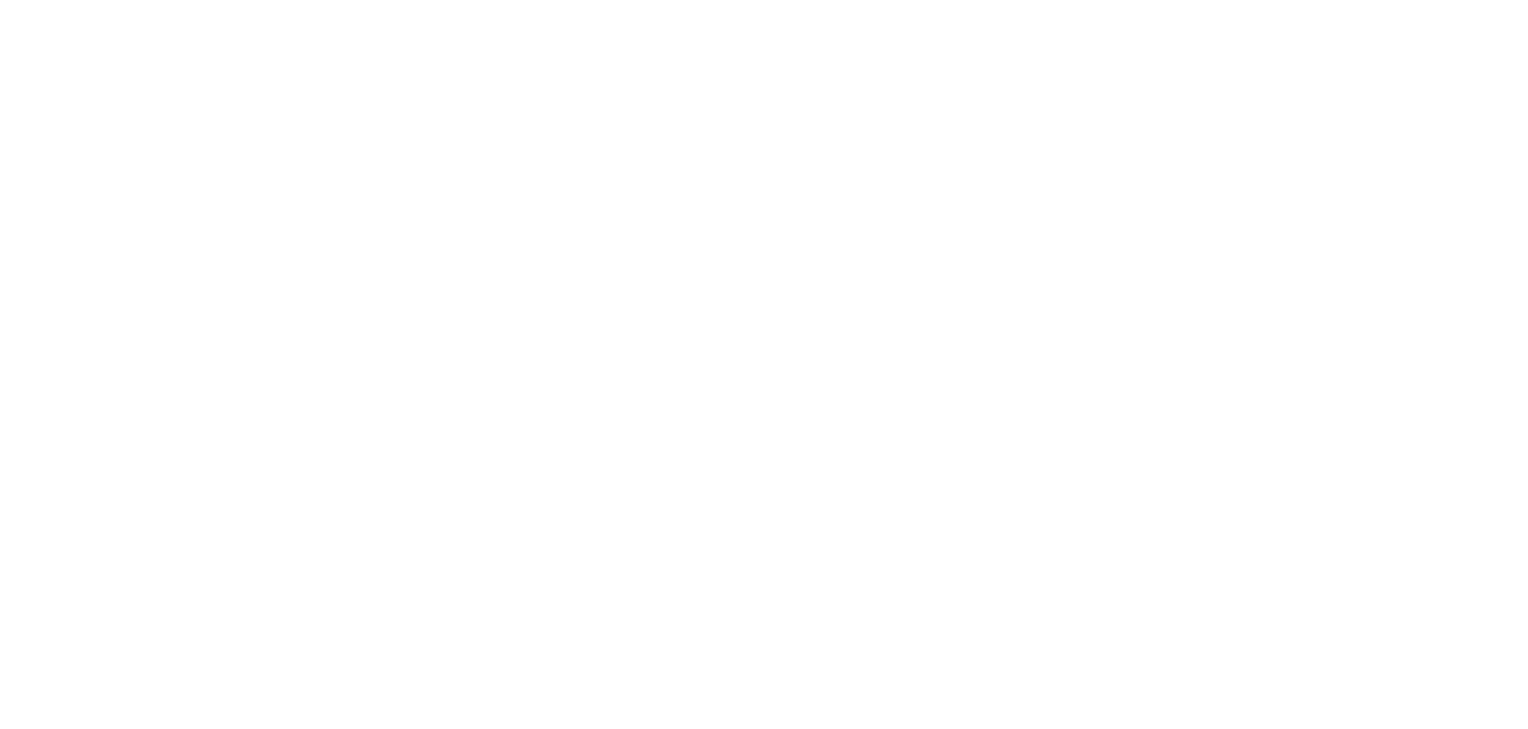 scroll, scrollTop: 0, scrollLeft: 0, axis: both 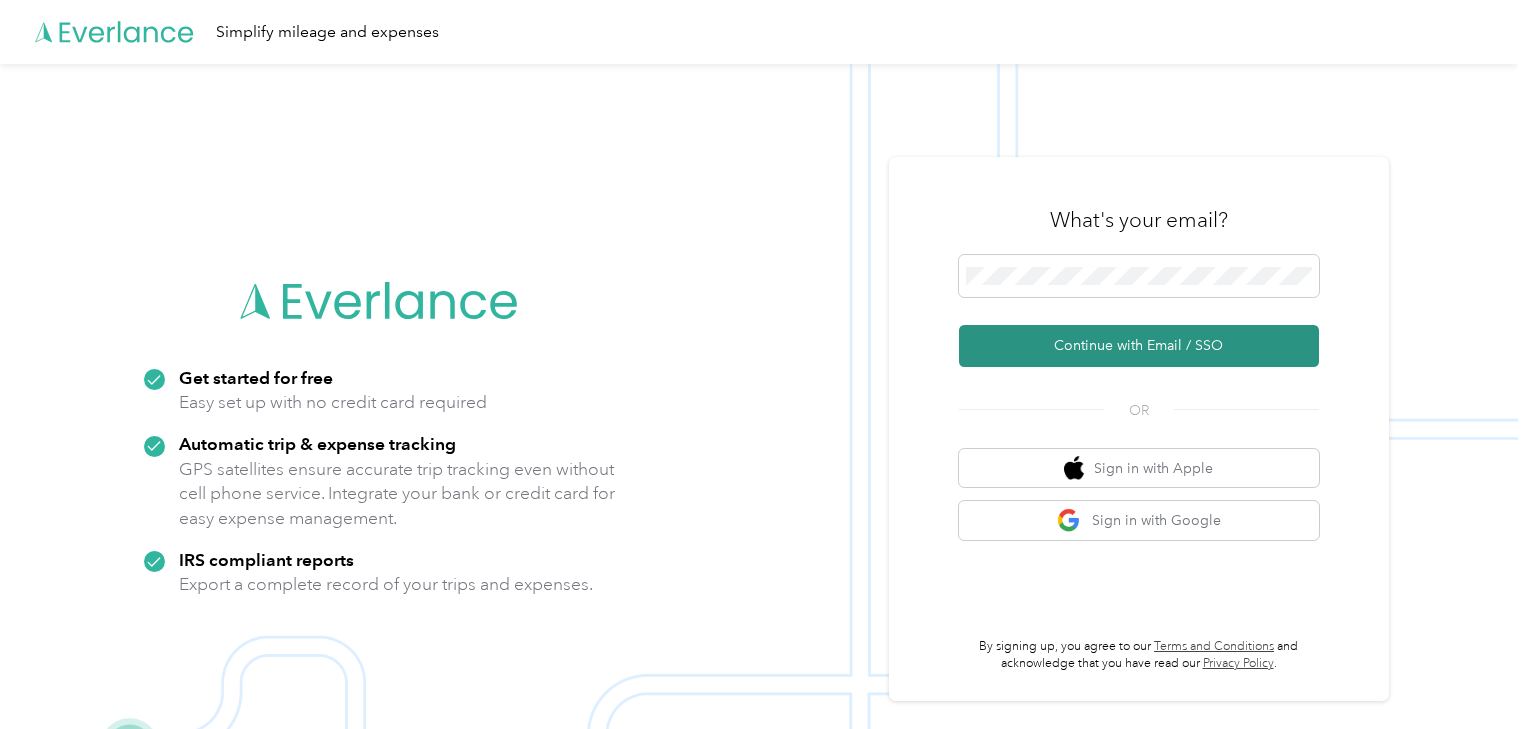 click on "Continue with Email / SSO" at bounding box center (1139, 346) 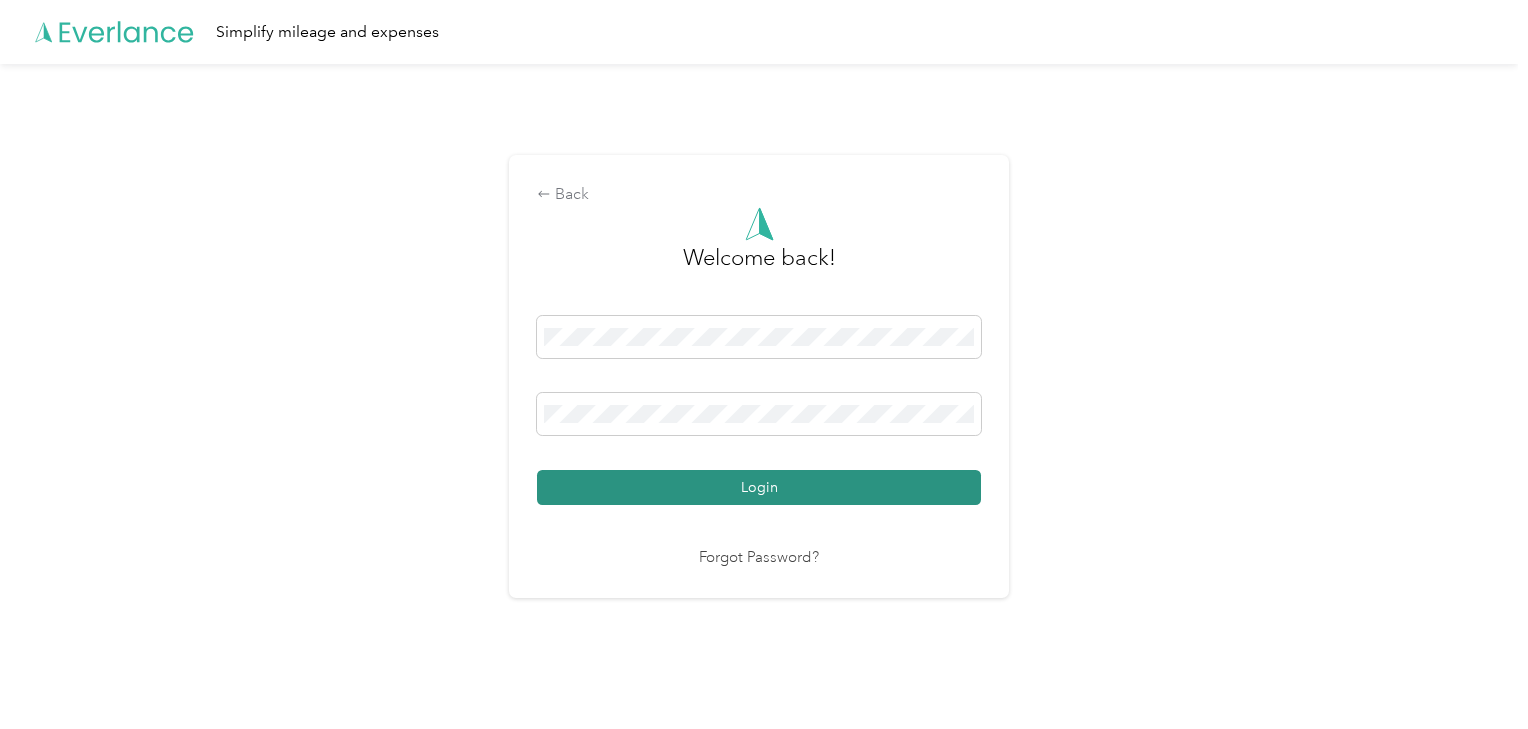click on "Login" at bounding box center [759, 487] 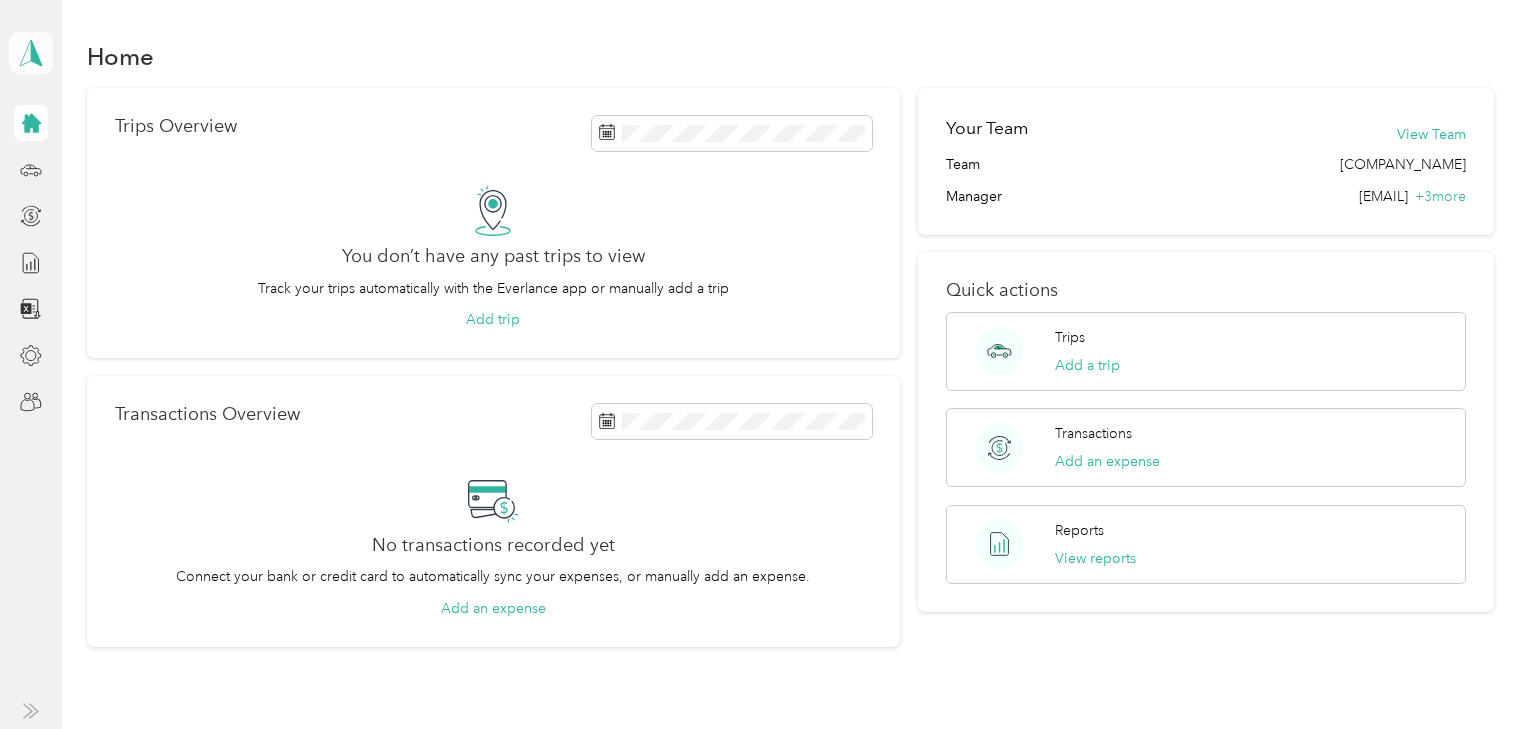 click 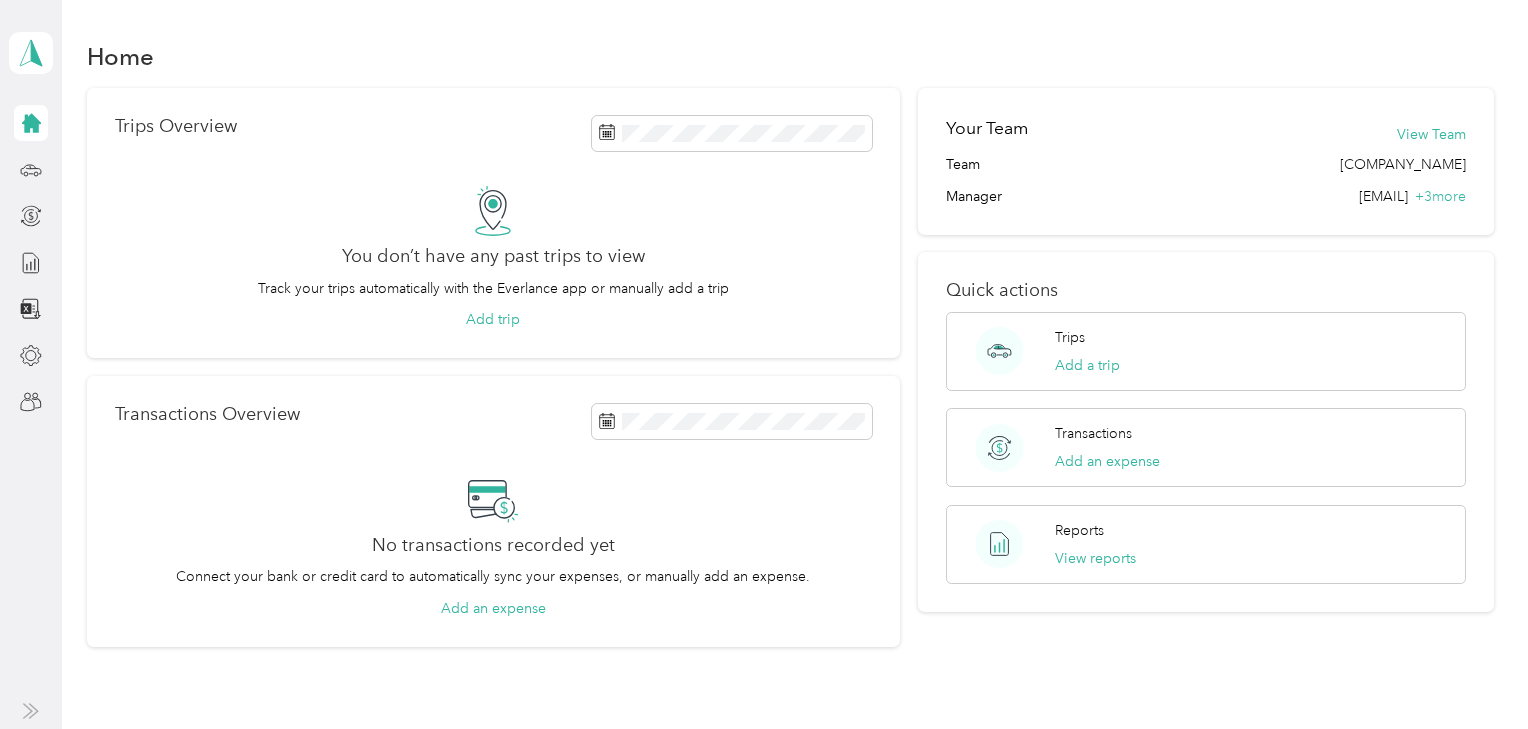 click on "Team dashboard" at bounding box center [80, 164] 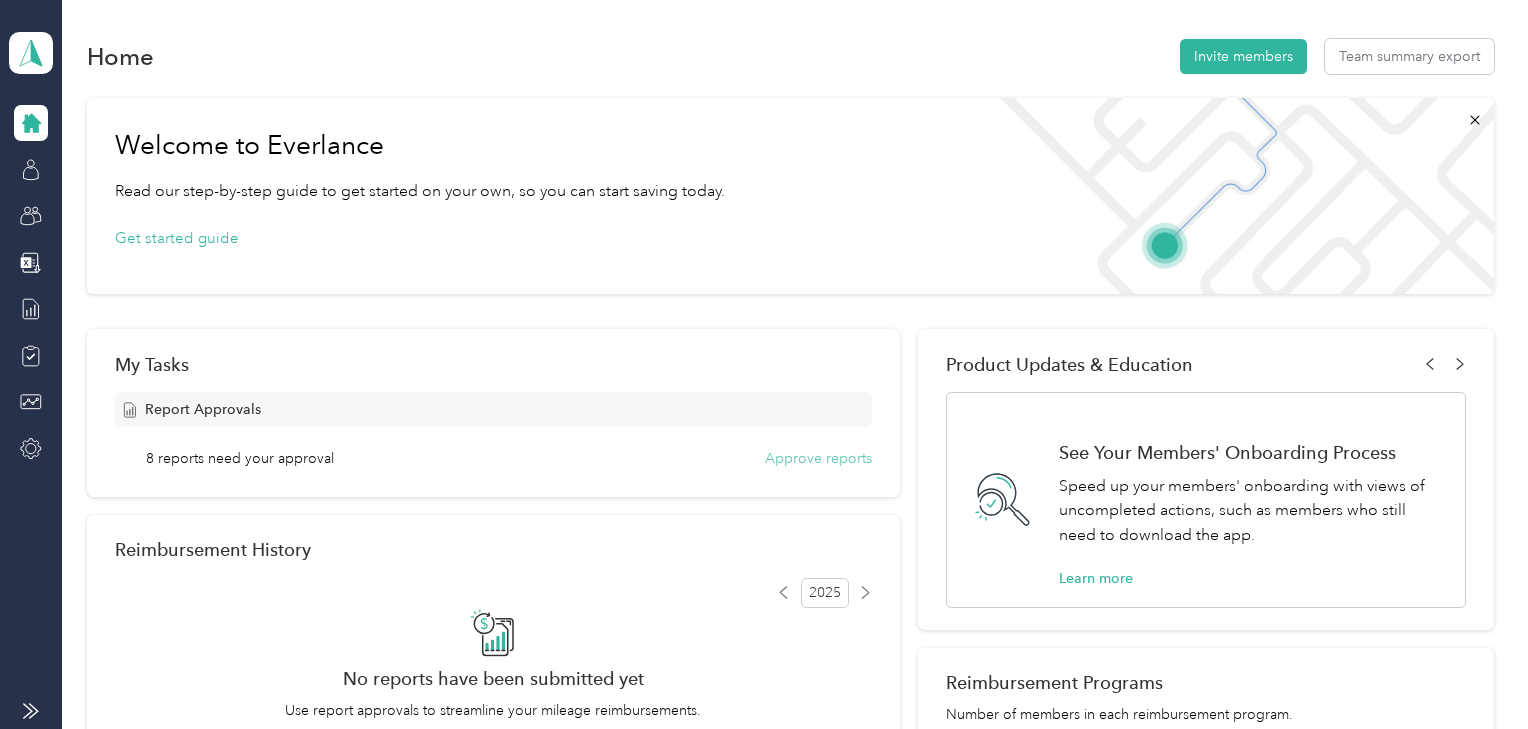 click on "Approve reports" at bounding box center [818, 458] 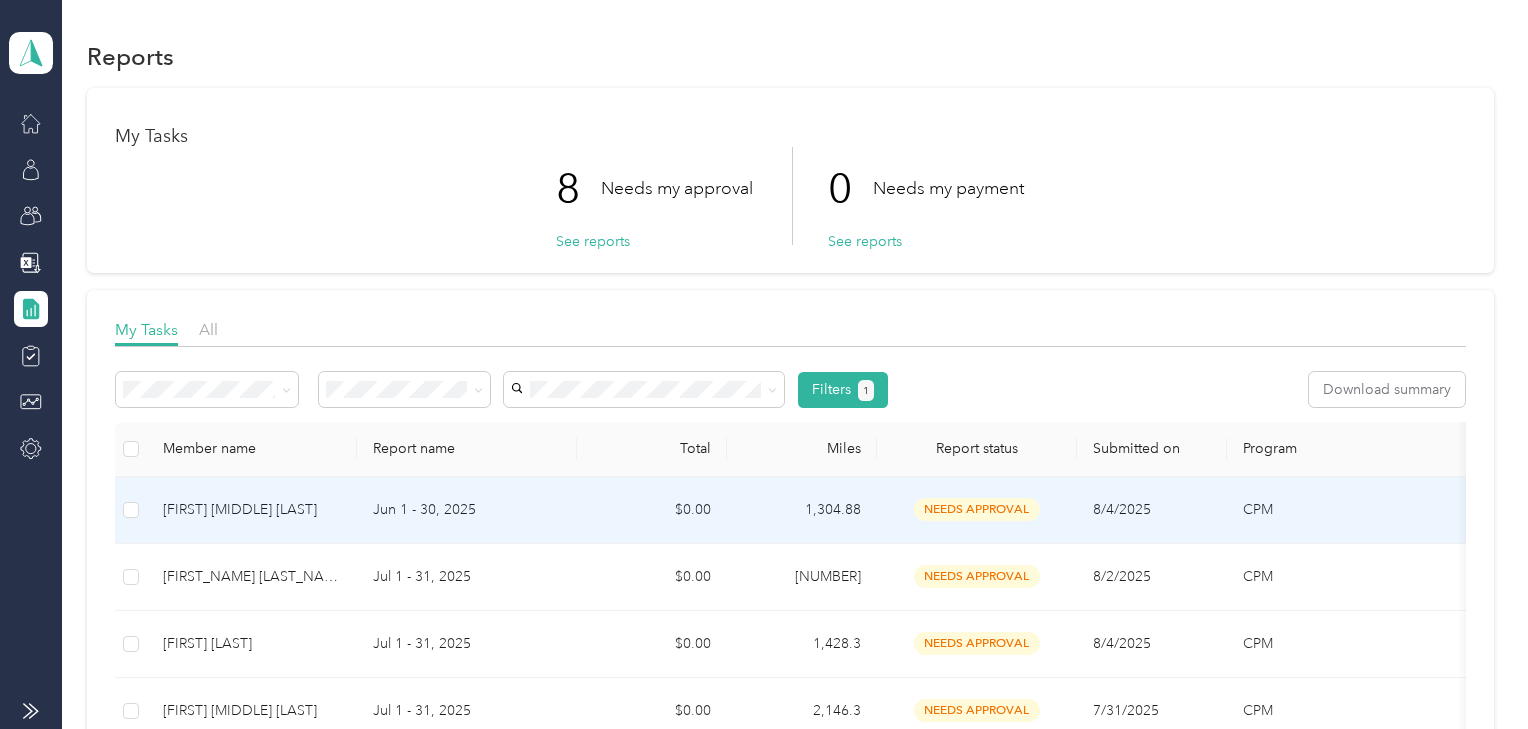 click on "[FIRST] [MIDDLE] [LAST]" at bounding box center (252, 510) 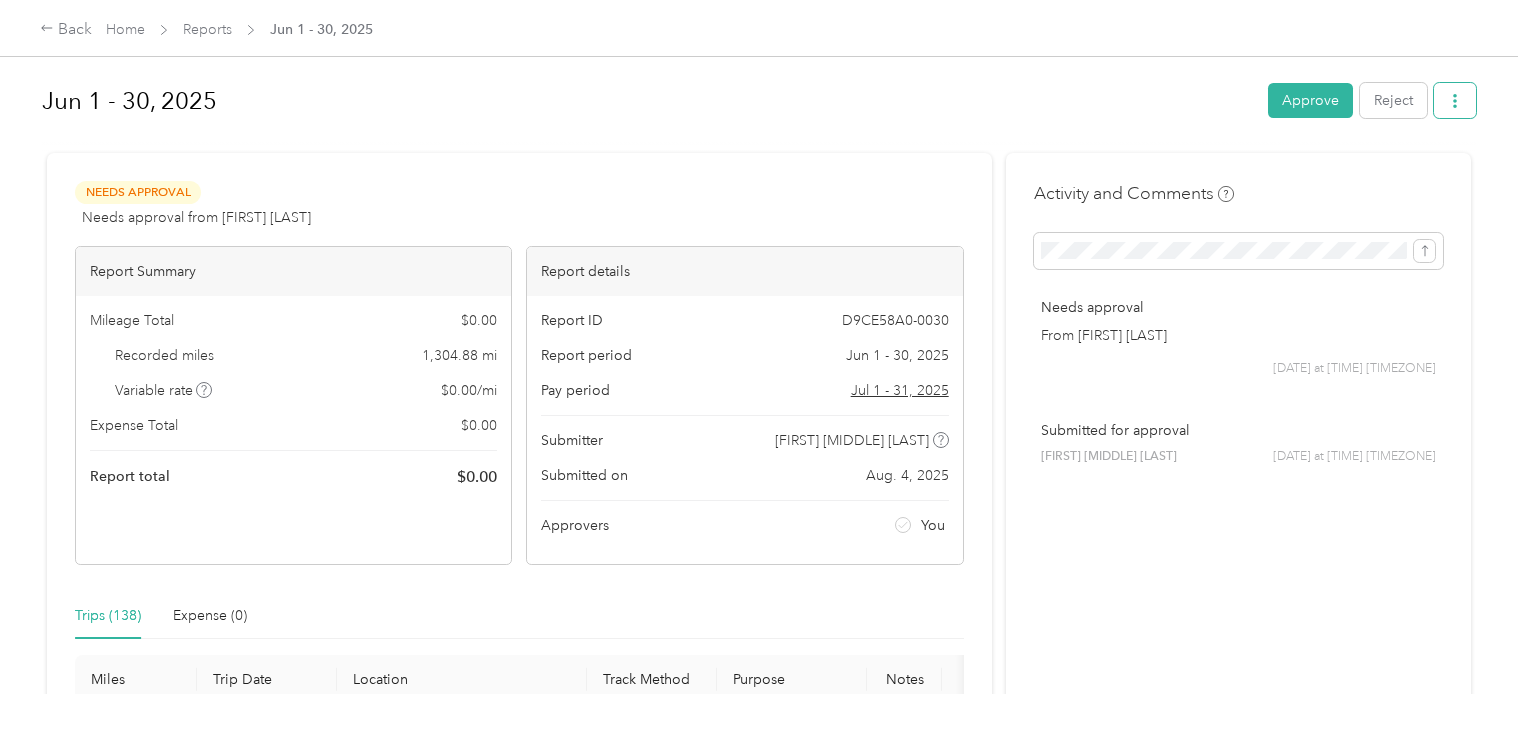 click 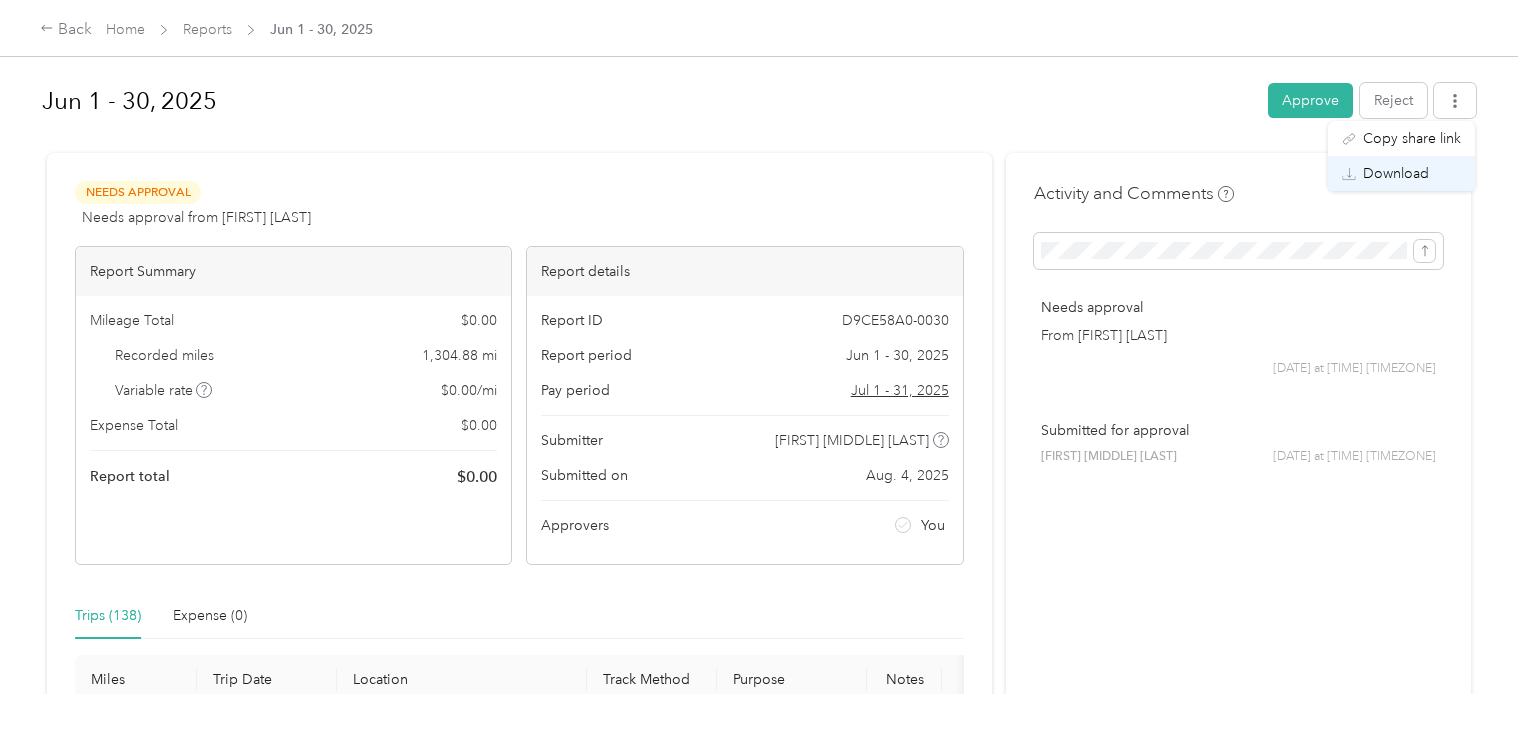 click on "Download" at bounding box center (1396, 173) 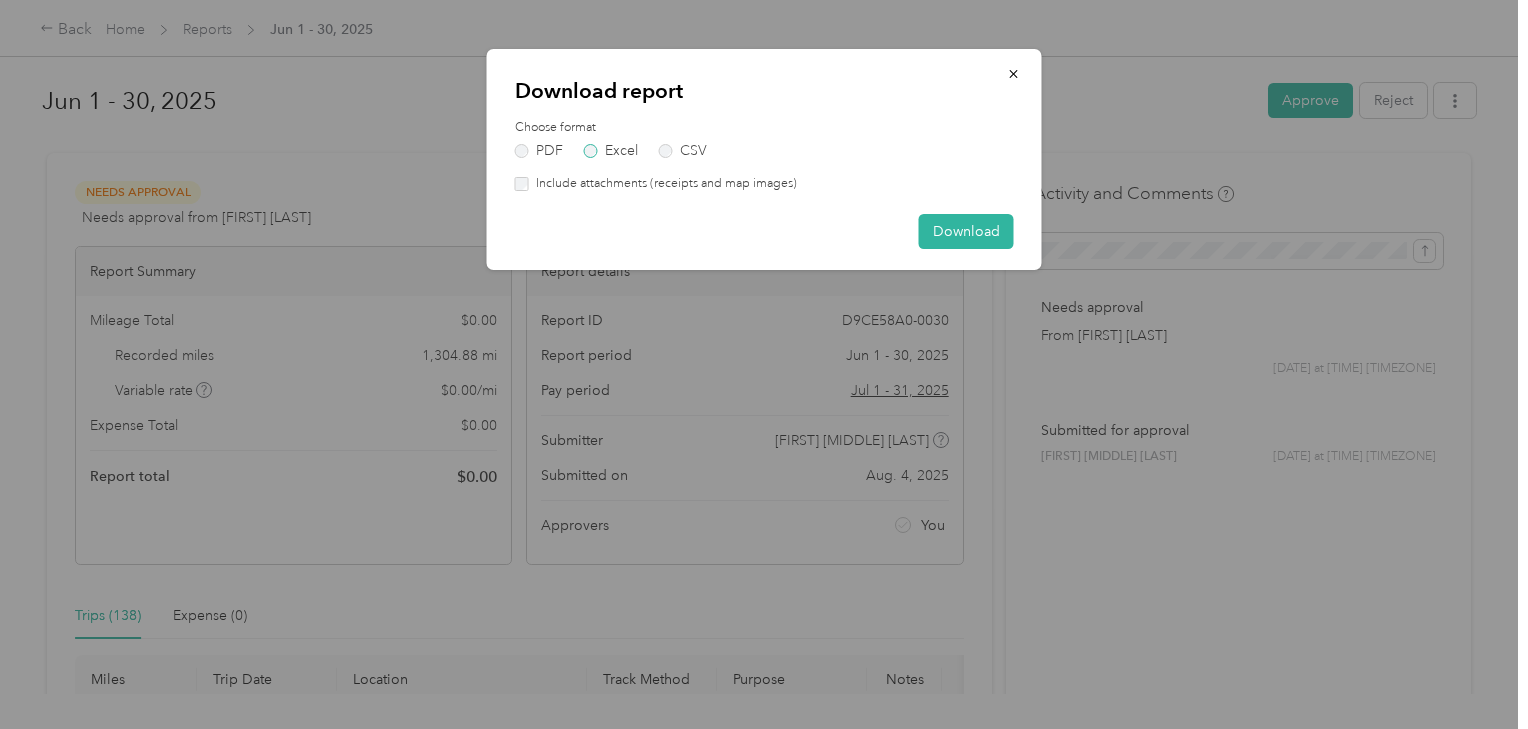 click on "Excel" at bounding box center (611, 151) 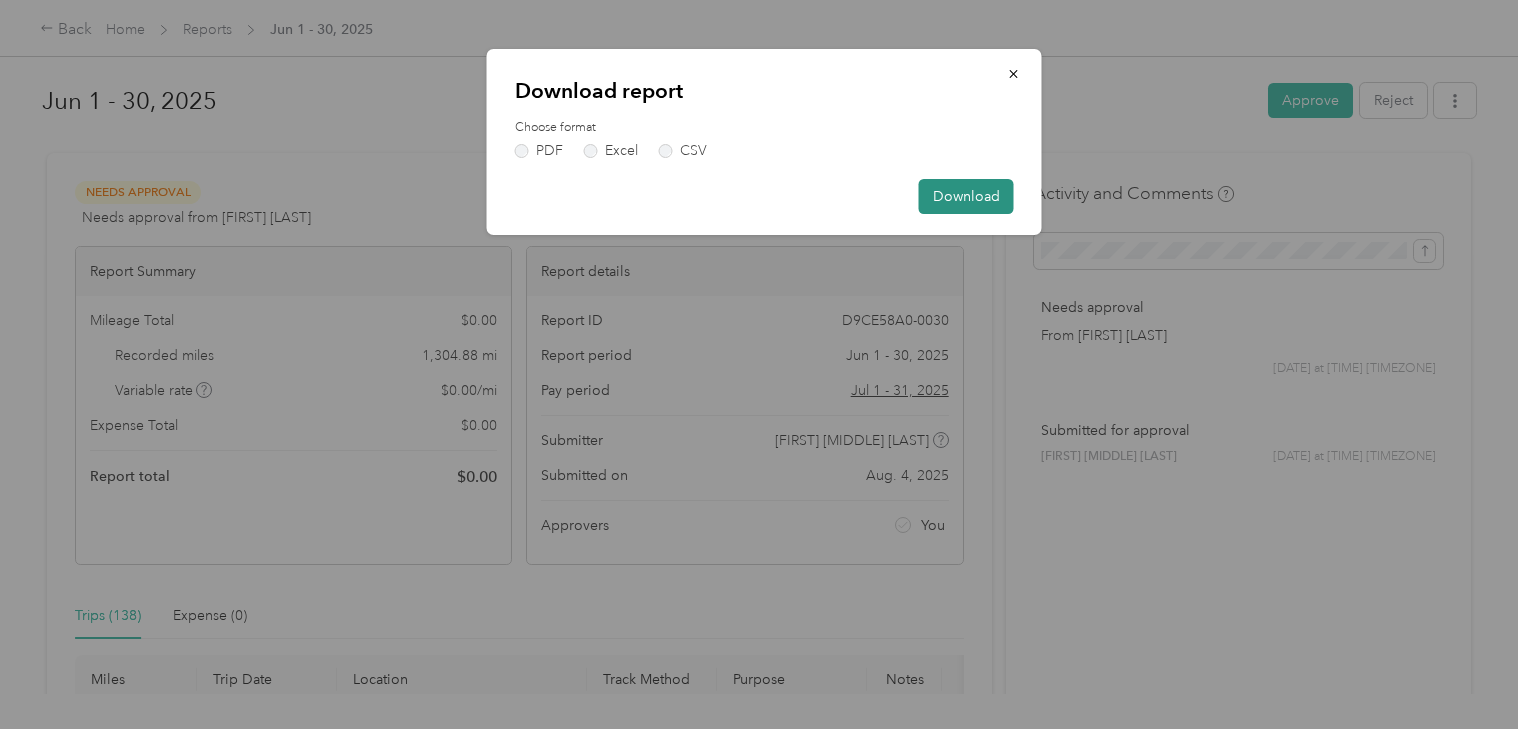 click on "Download" at bounding box center [966, 196] 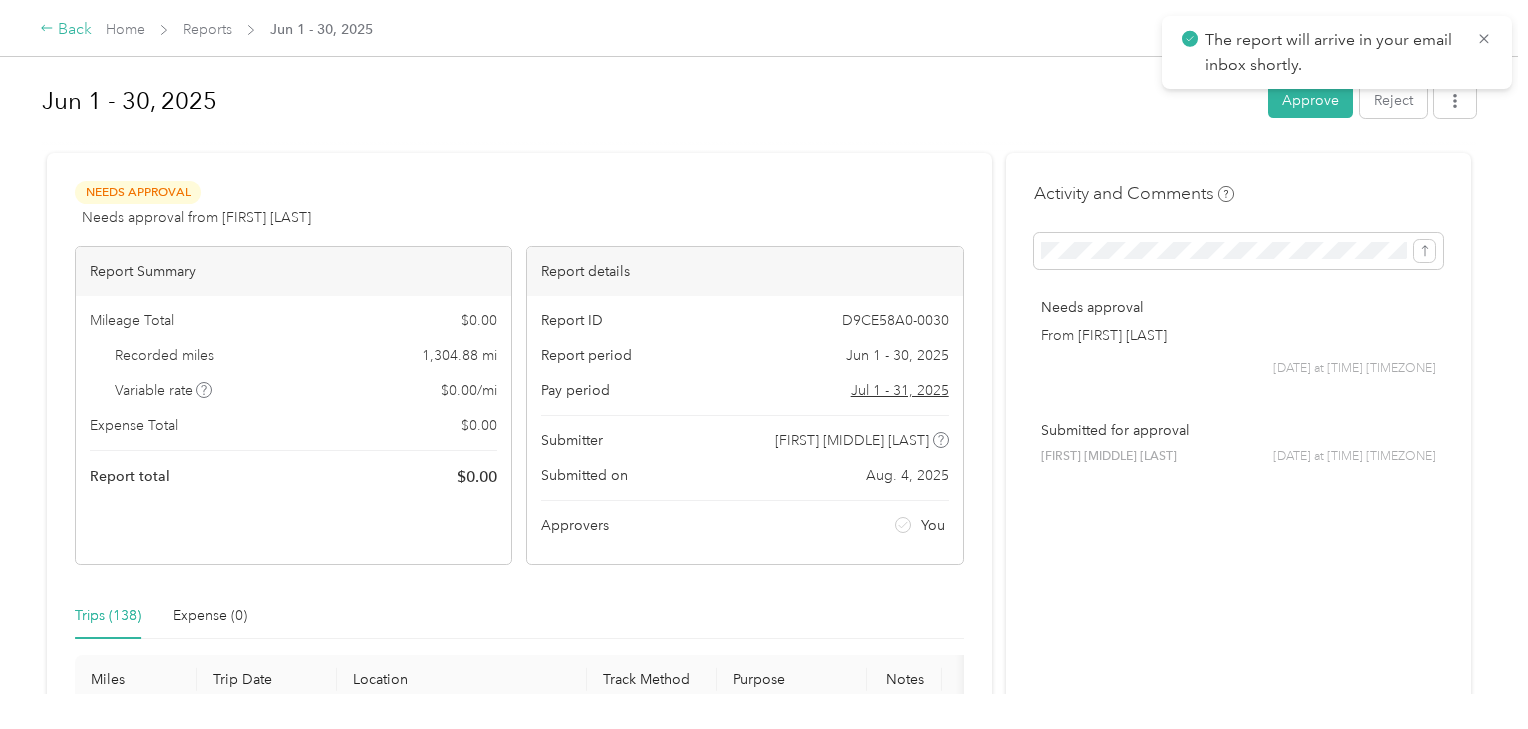 click on "Back" at bounding box center (66, 30) 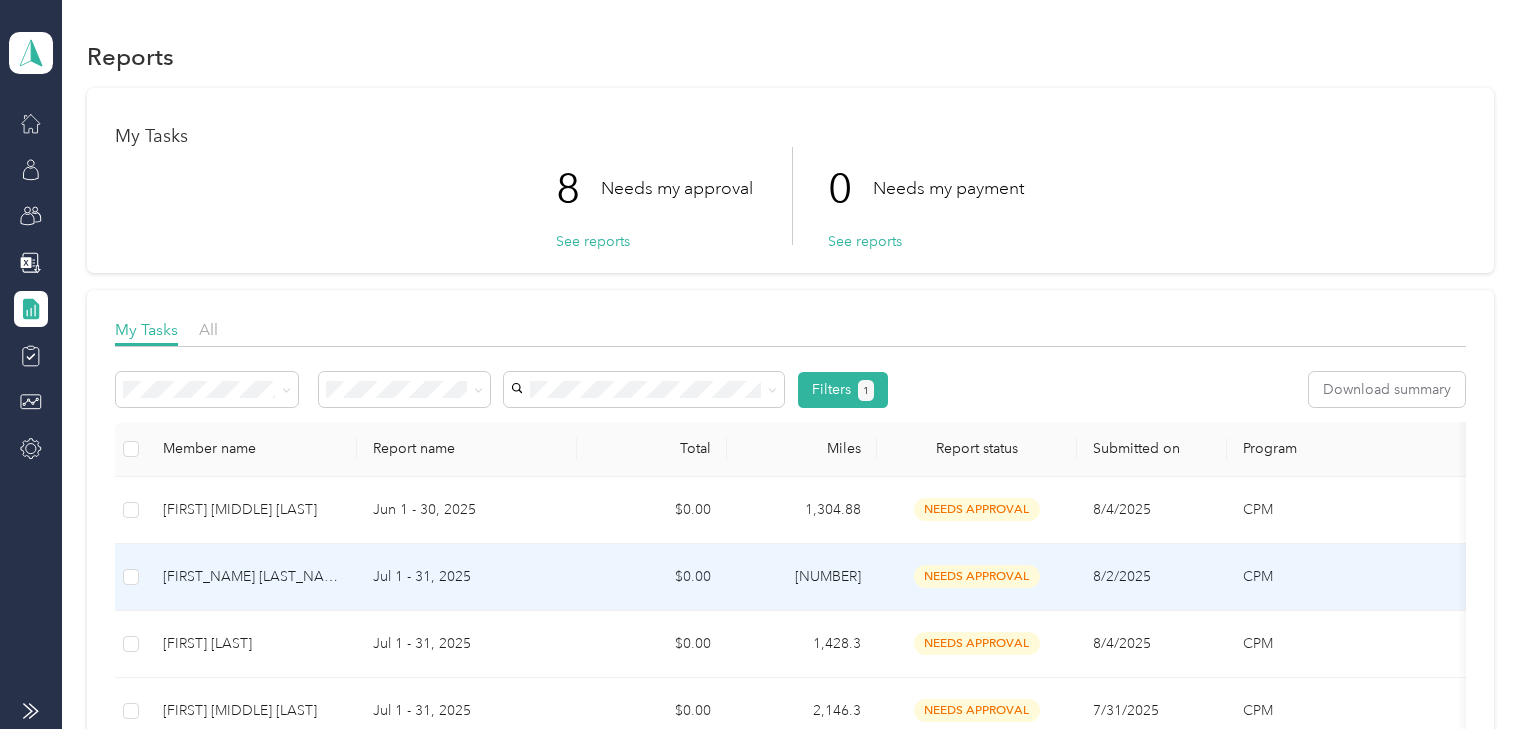 click on "[FIRST_NAME] [LAST_NAME]" at bounding box center (252, 577) 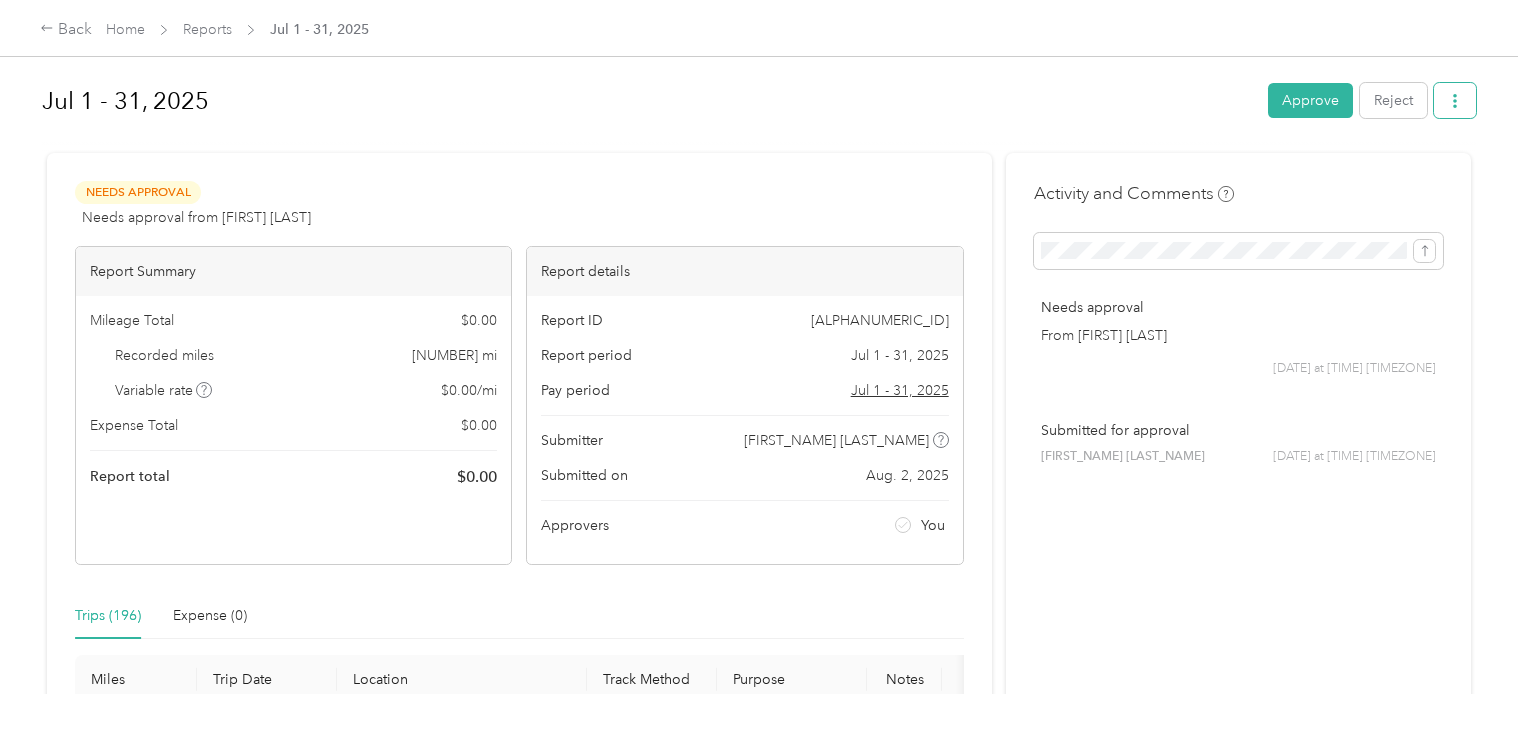 click 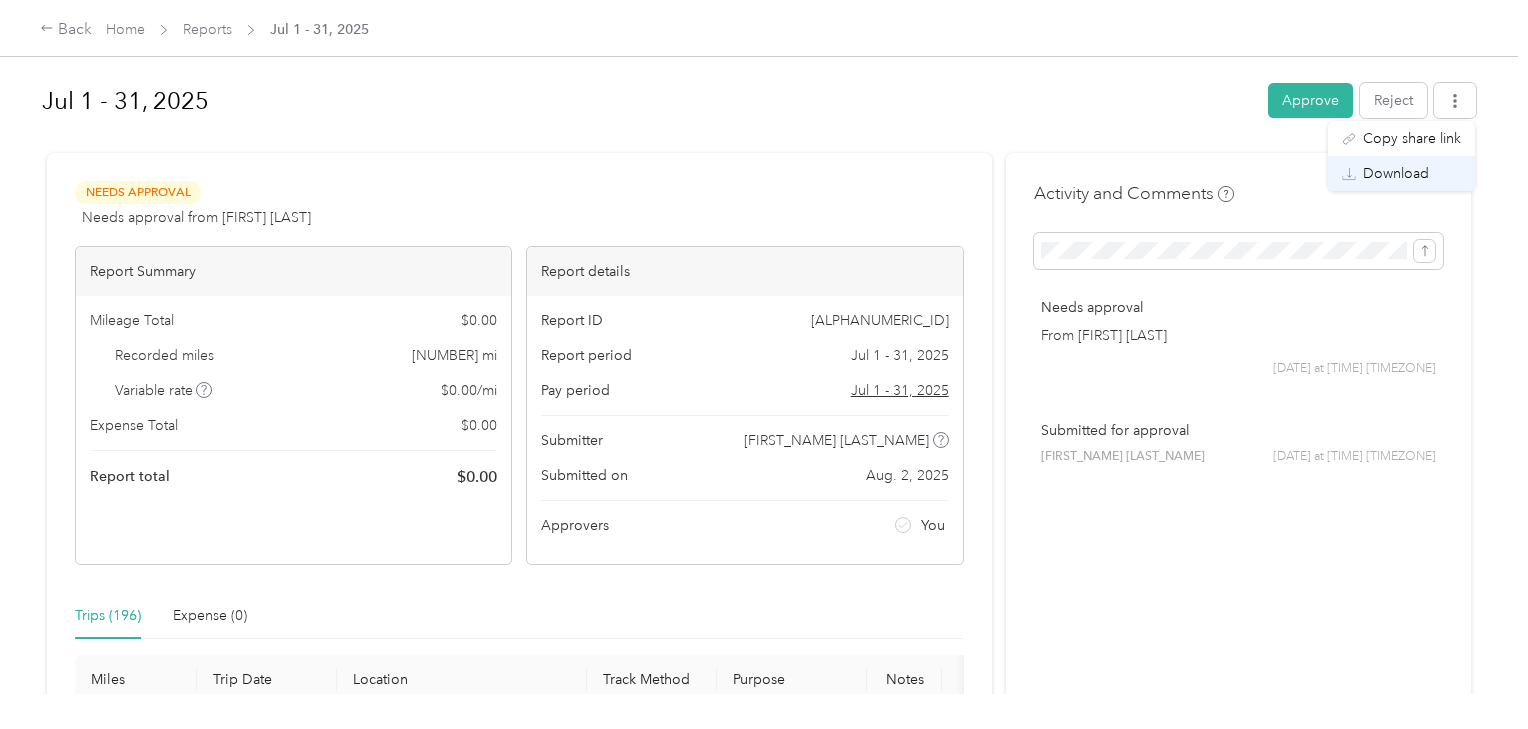 click on "Download" at bounding box center (1396, 173) 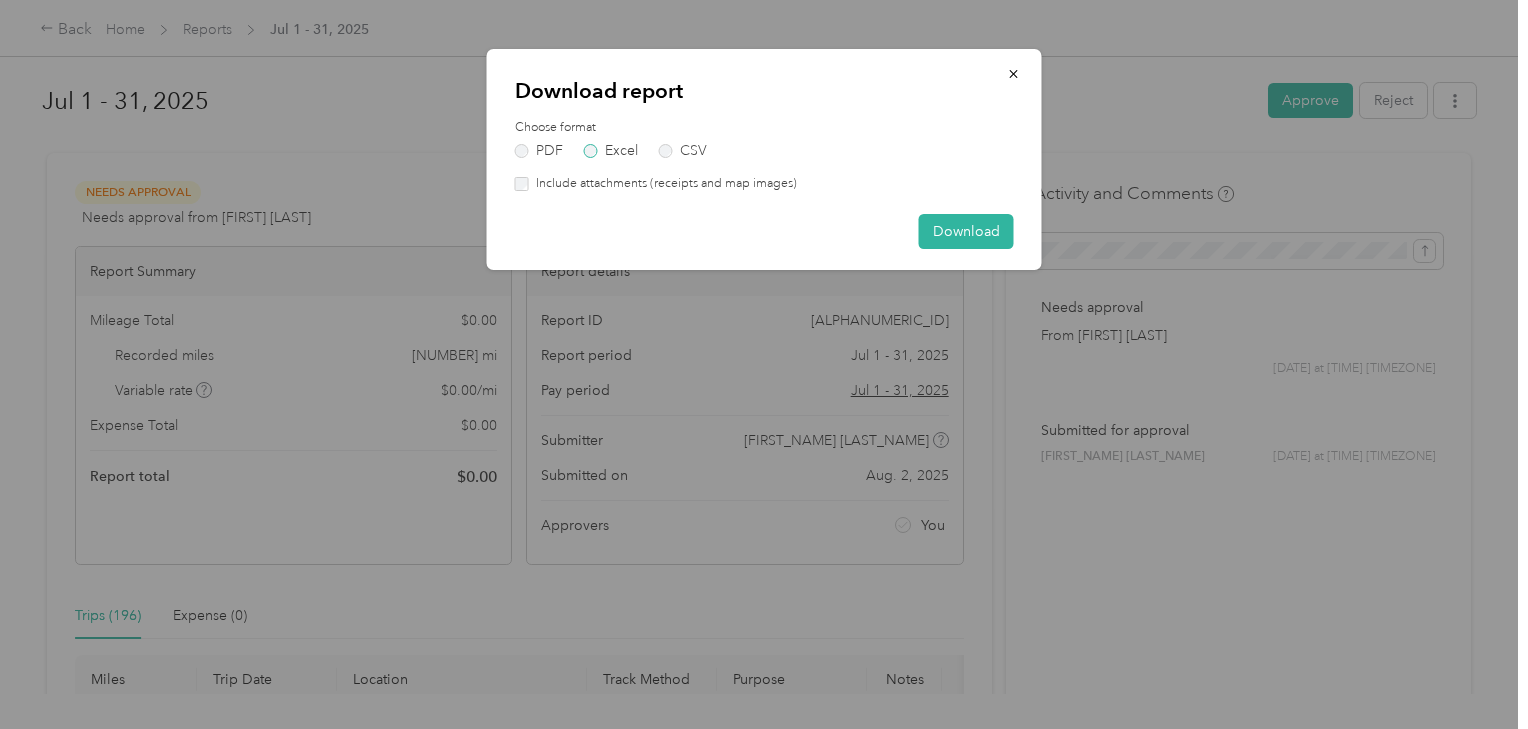 click on "Excel" at bounding box center (611, 151) 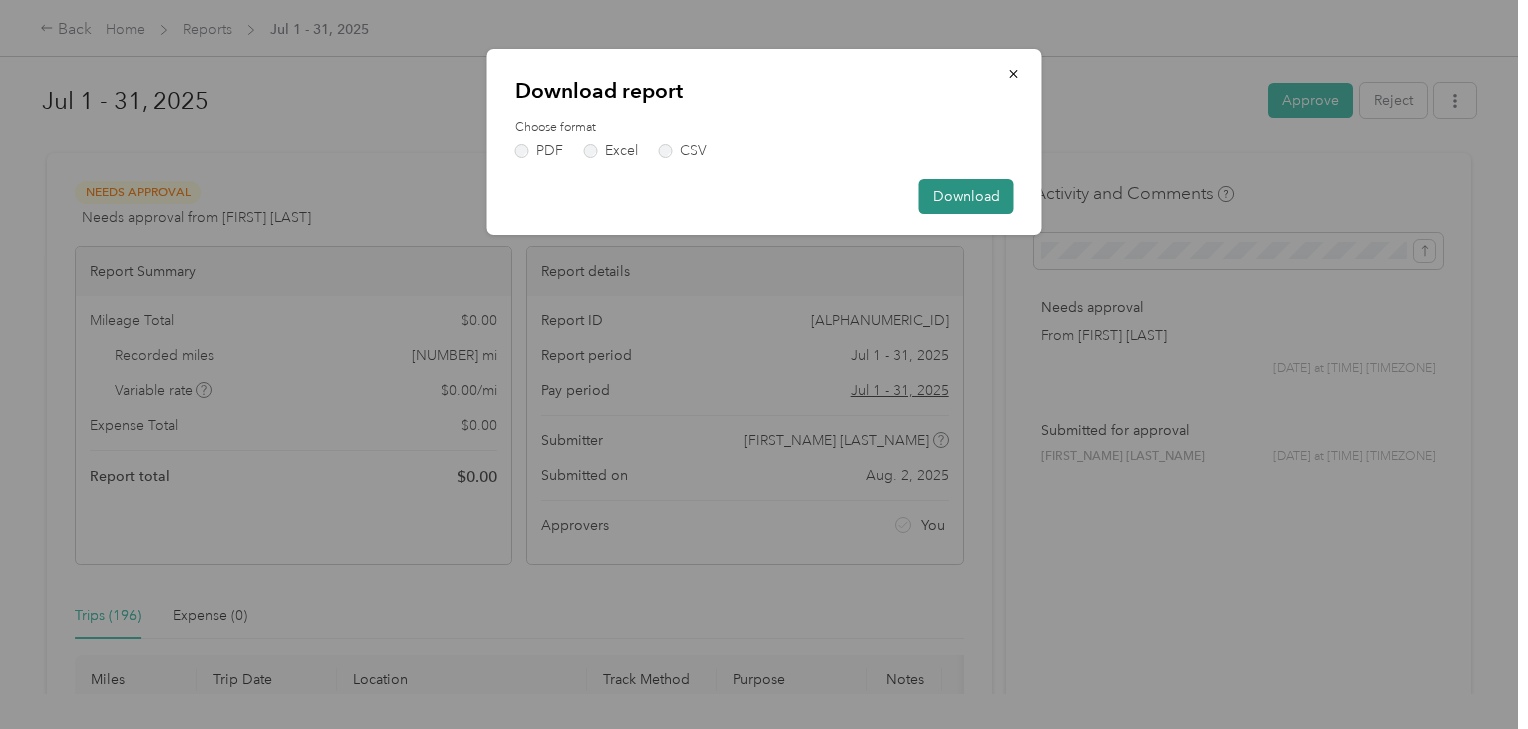click on "Download" at bounding box center [966, 196] 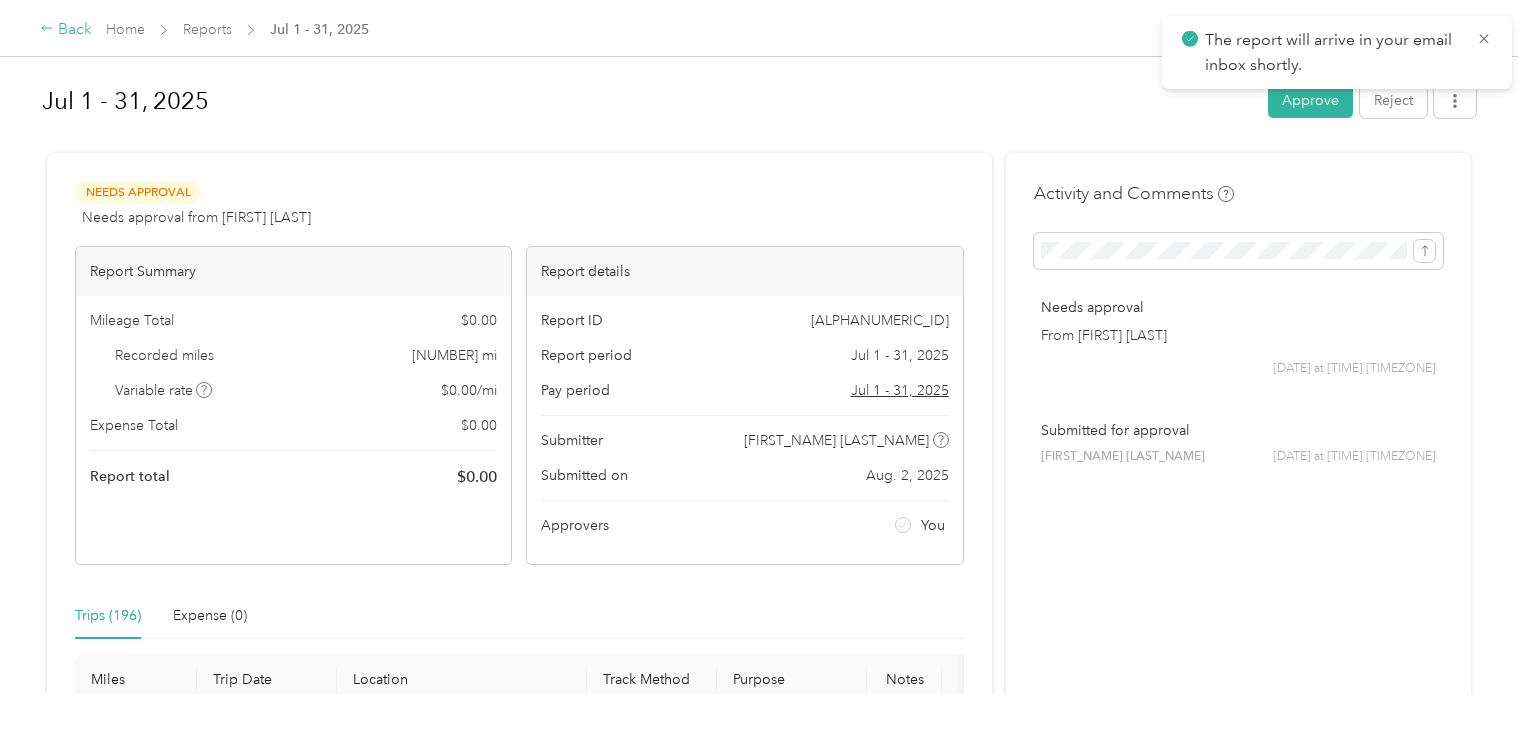 click on "Back" at bounding box center (66, 30) 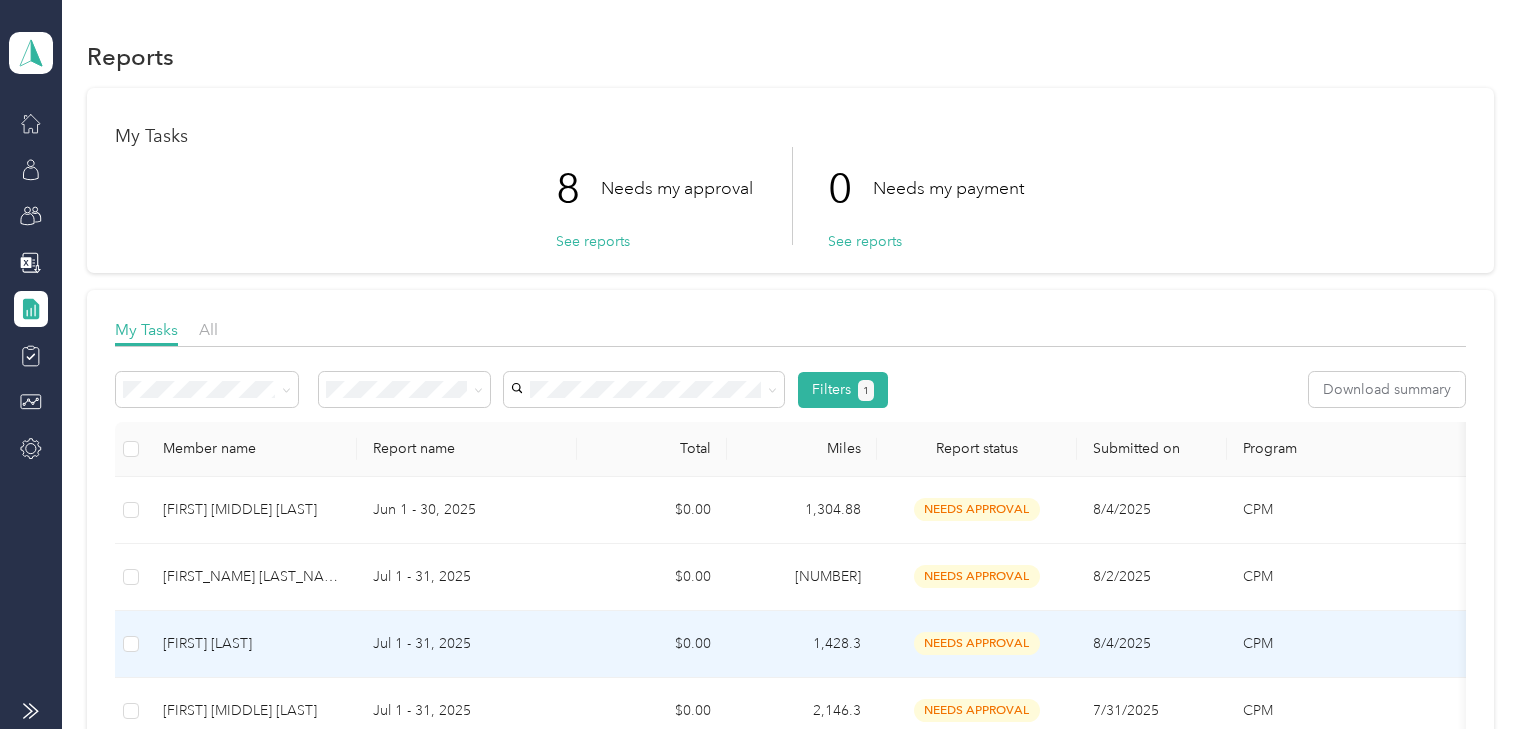 click on "[FIRST] [LAST]" at bounding box center (252, 644) 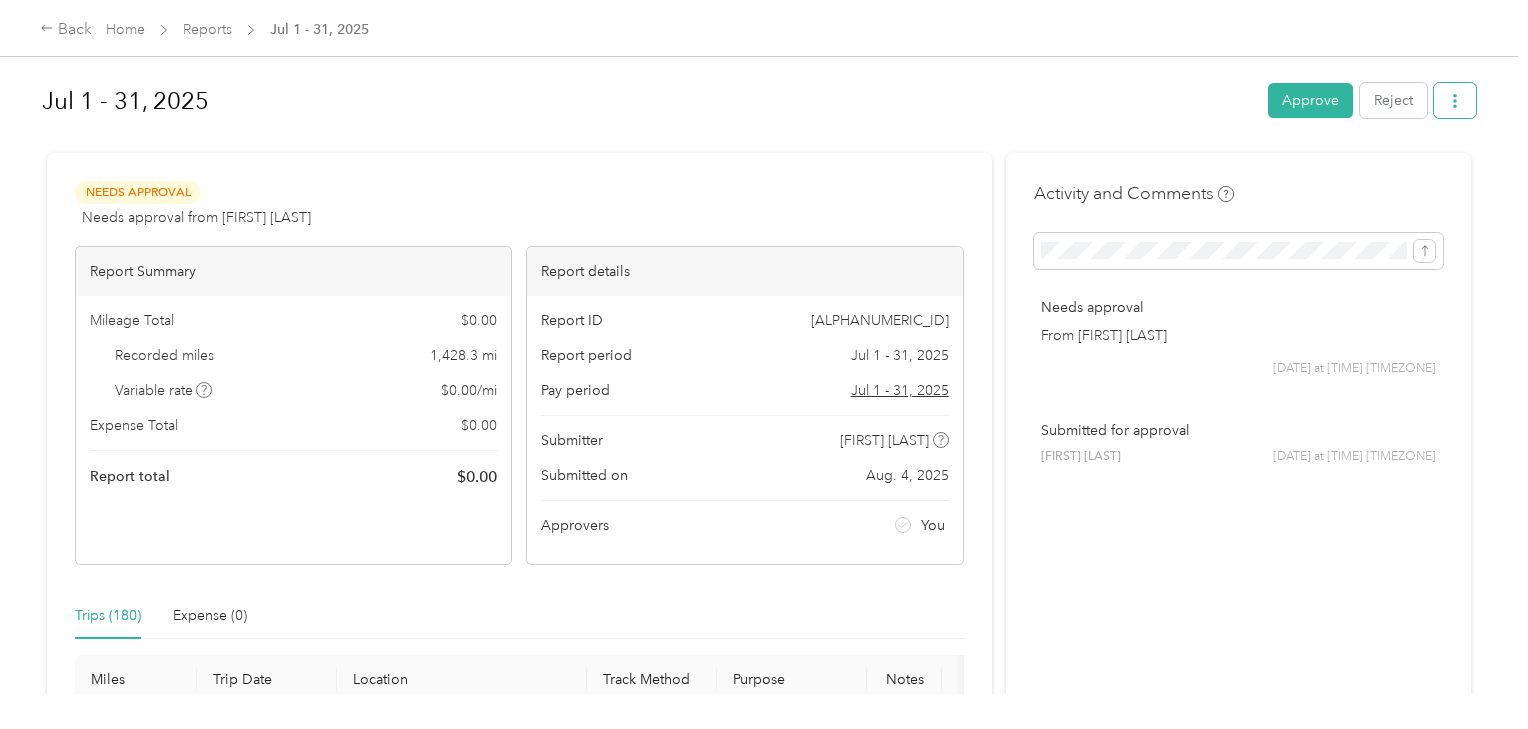 click 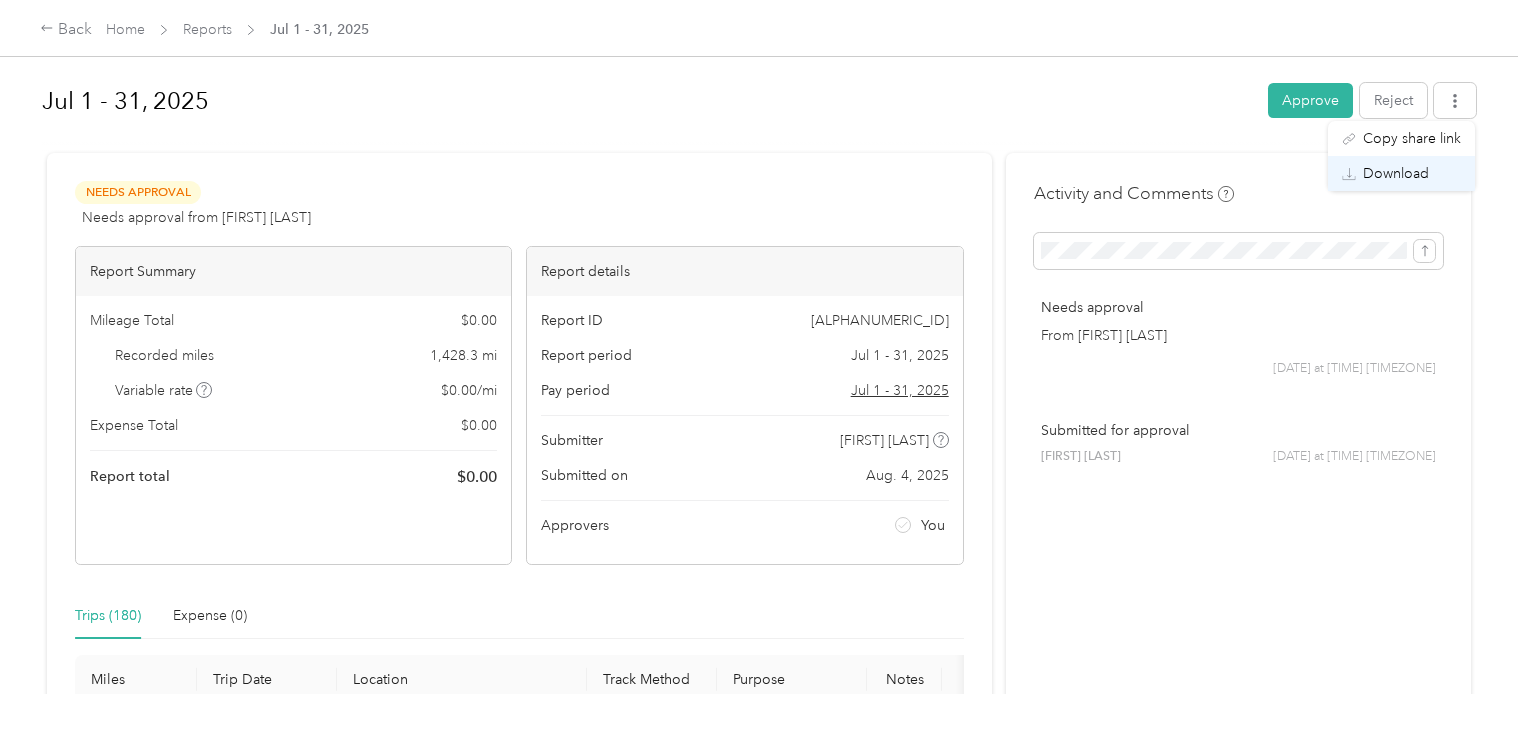click on "Download" at bounding box center (1401, 173) 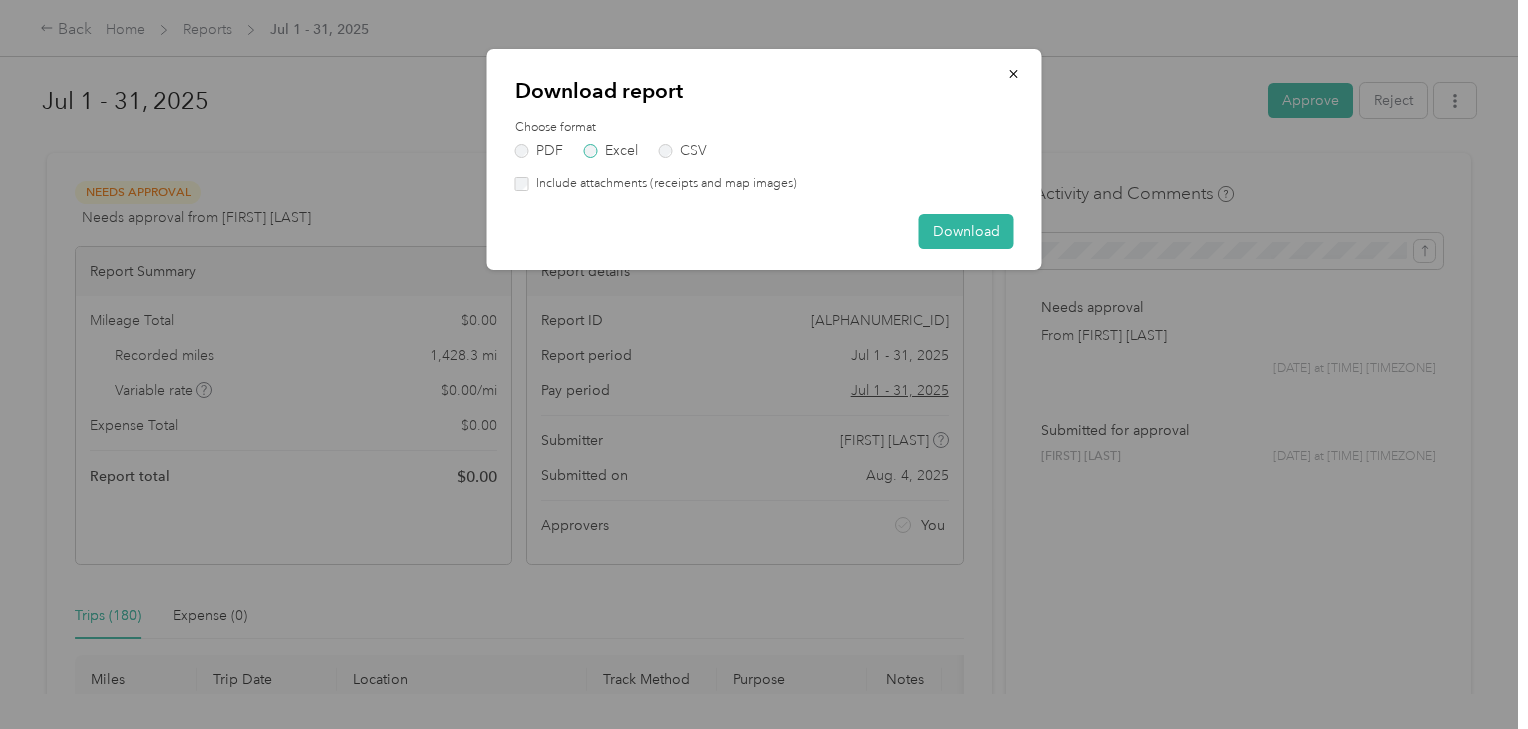 click on "Excel" at bounding box center [611, 151] 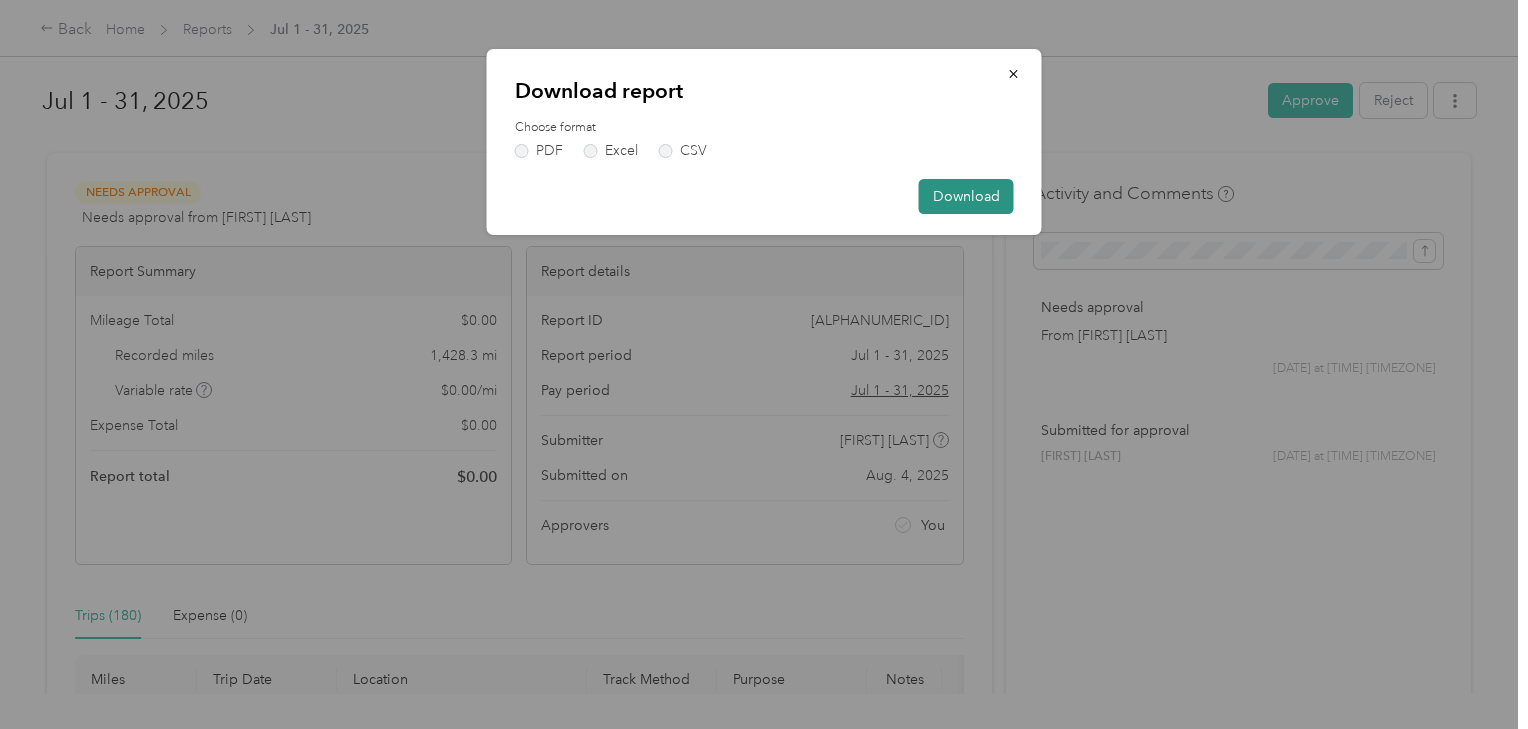 click on "Download" at bounding box center (966, 196) 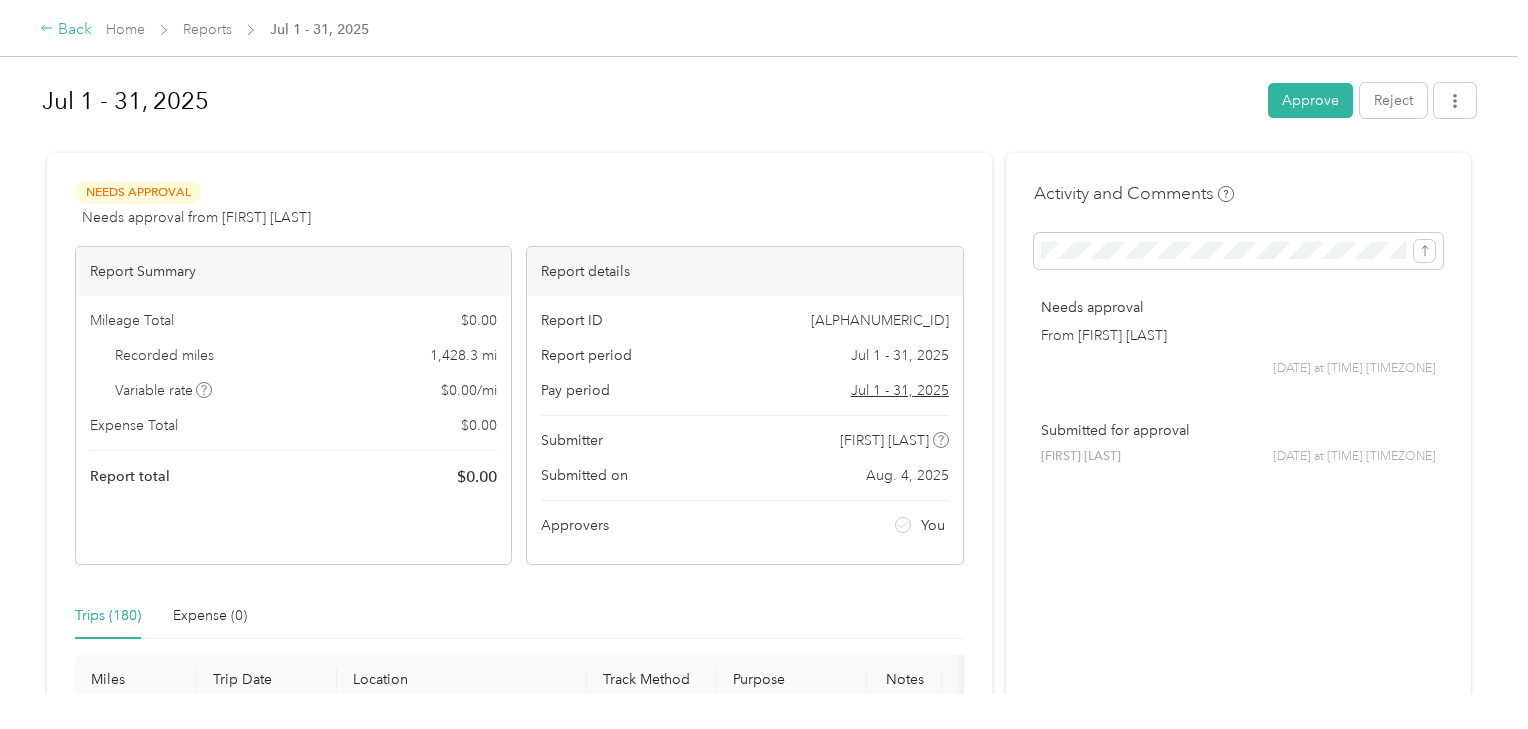 click on "Back" at bounding box center (66, 30) 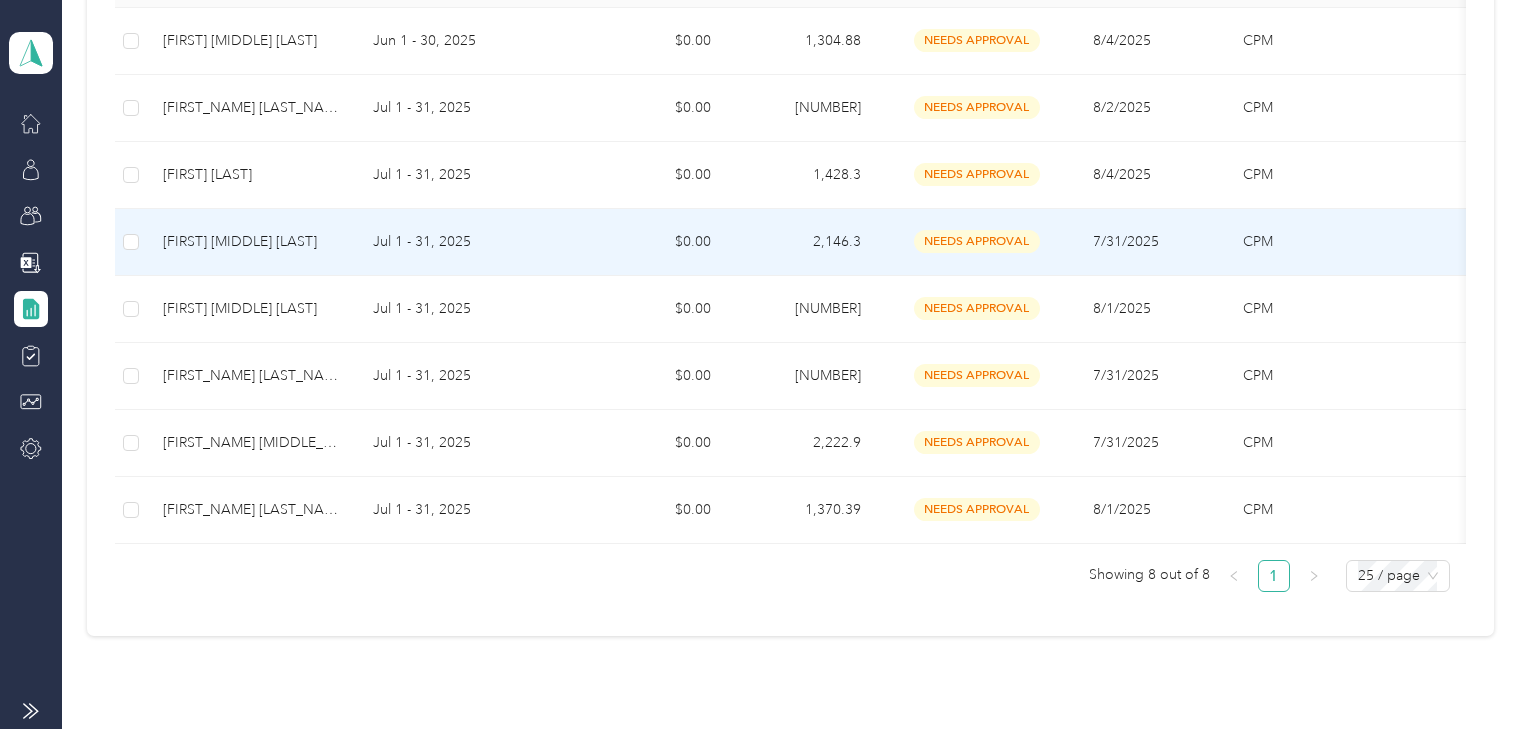 scroll, scrollTop: 472, scrollLeft: 0, axis: vertical 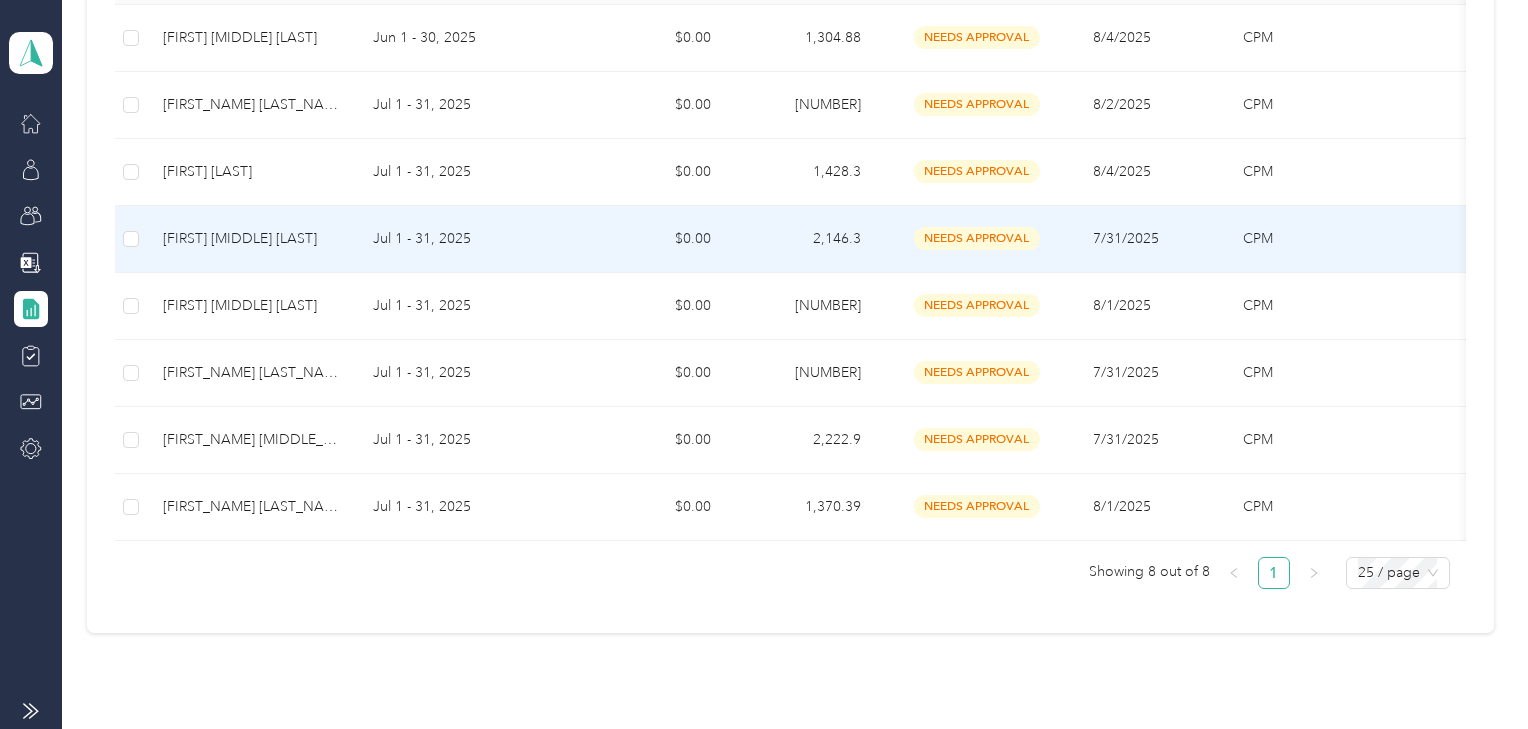 click on "[FIRST] [MIDDLE] [LAST]" at bounding box center [252, 239] 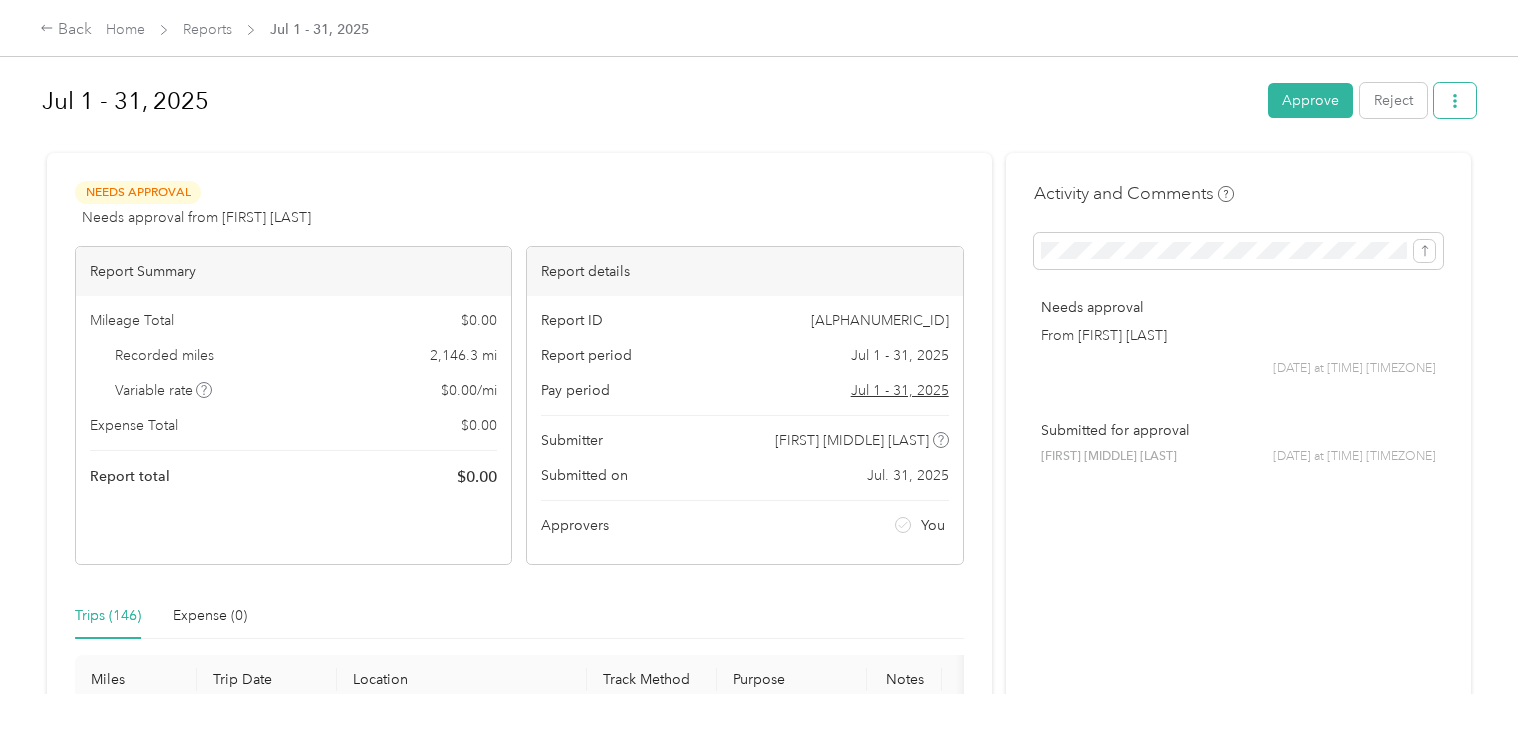 click at bounding box center (1455, 100) 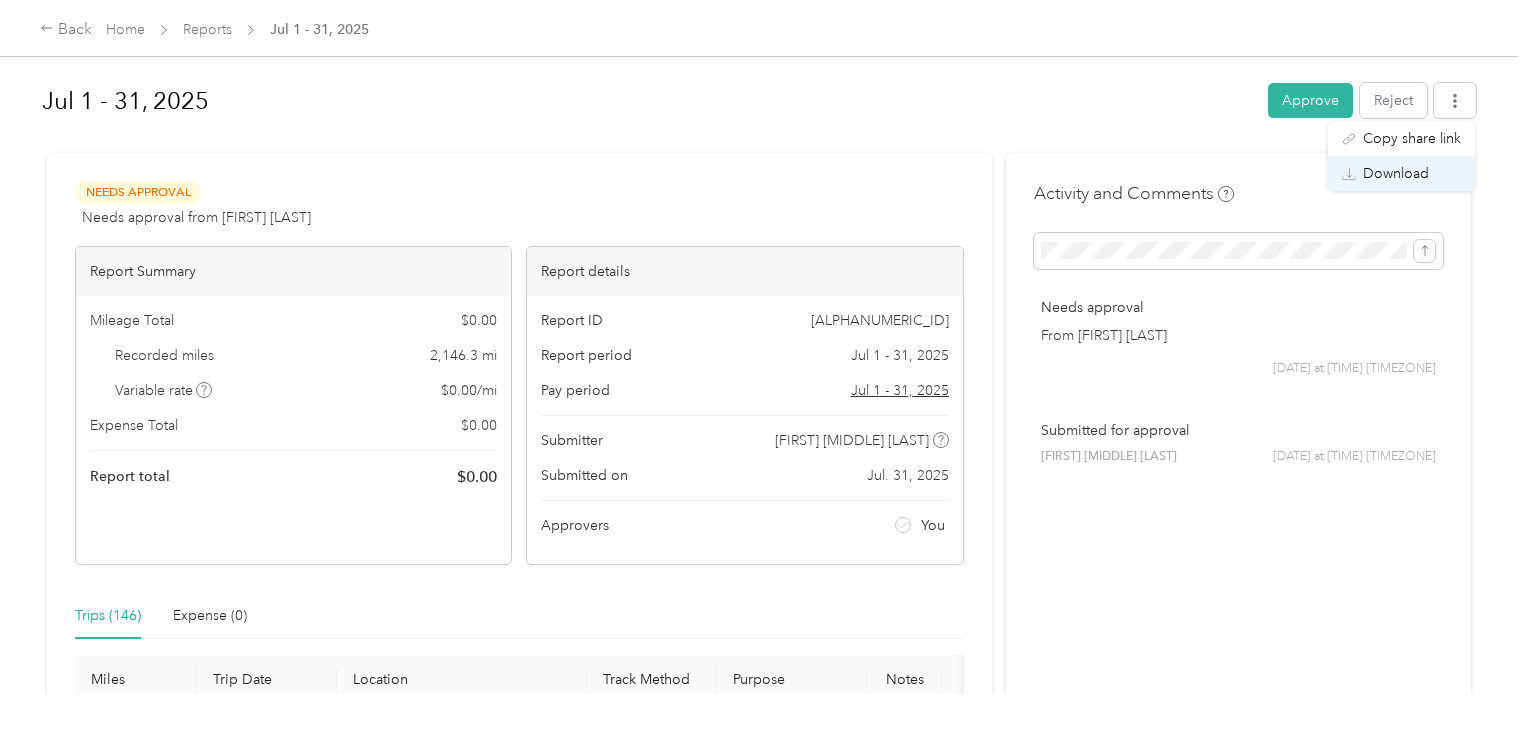 click on "Download" at bounding box center [1396, 173] 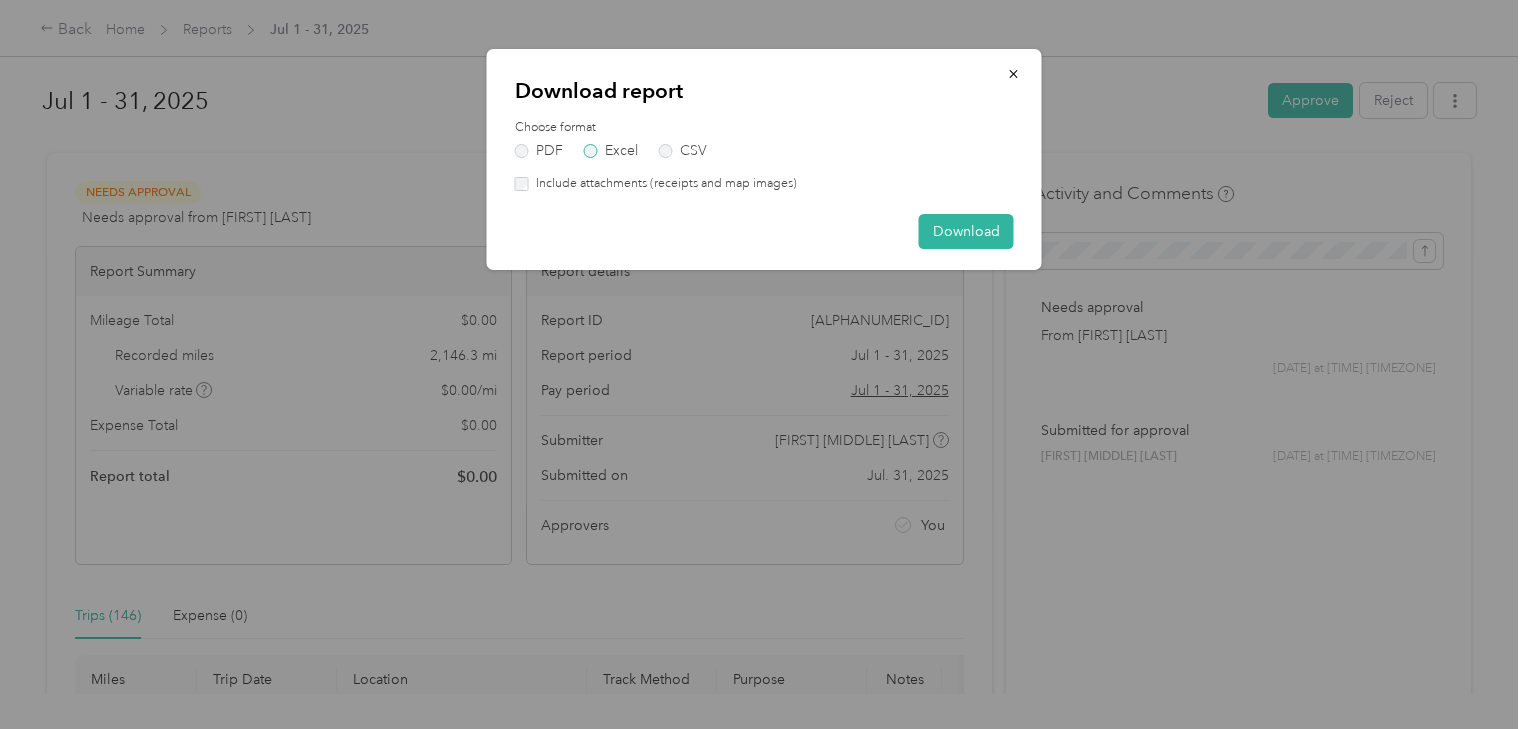 click on "Excel" at bounding box center [611, 151] 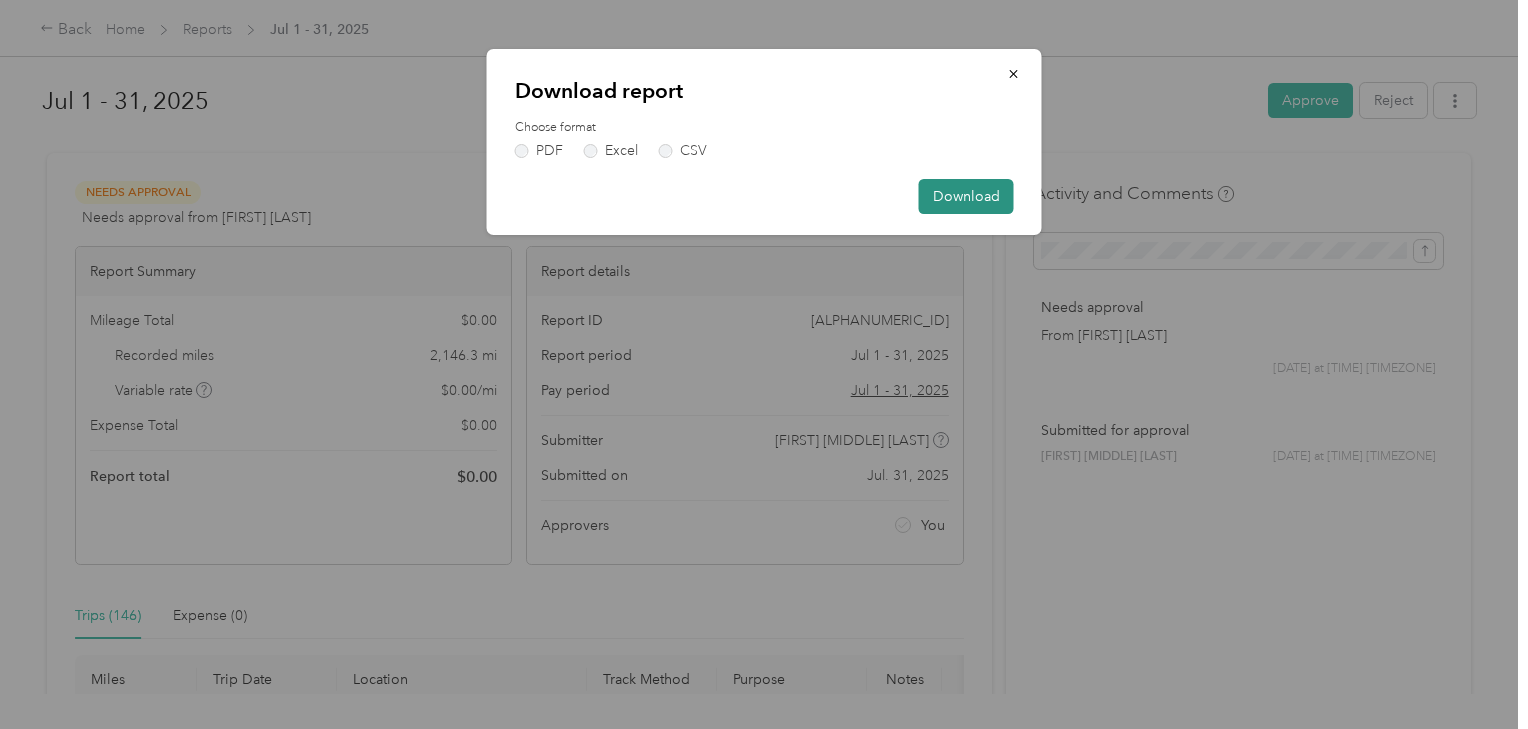 click on "Download" at bounding box center [966, 196] 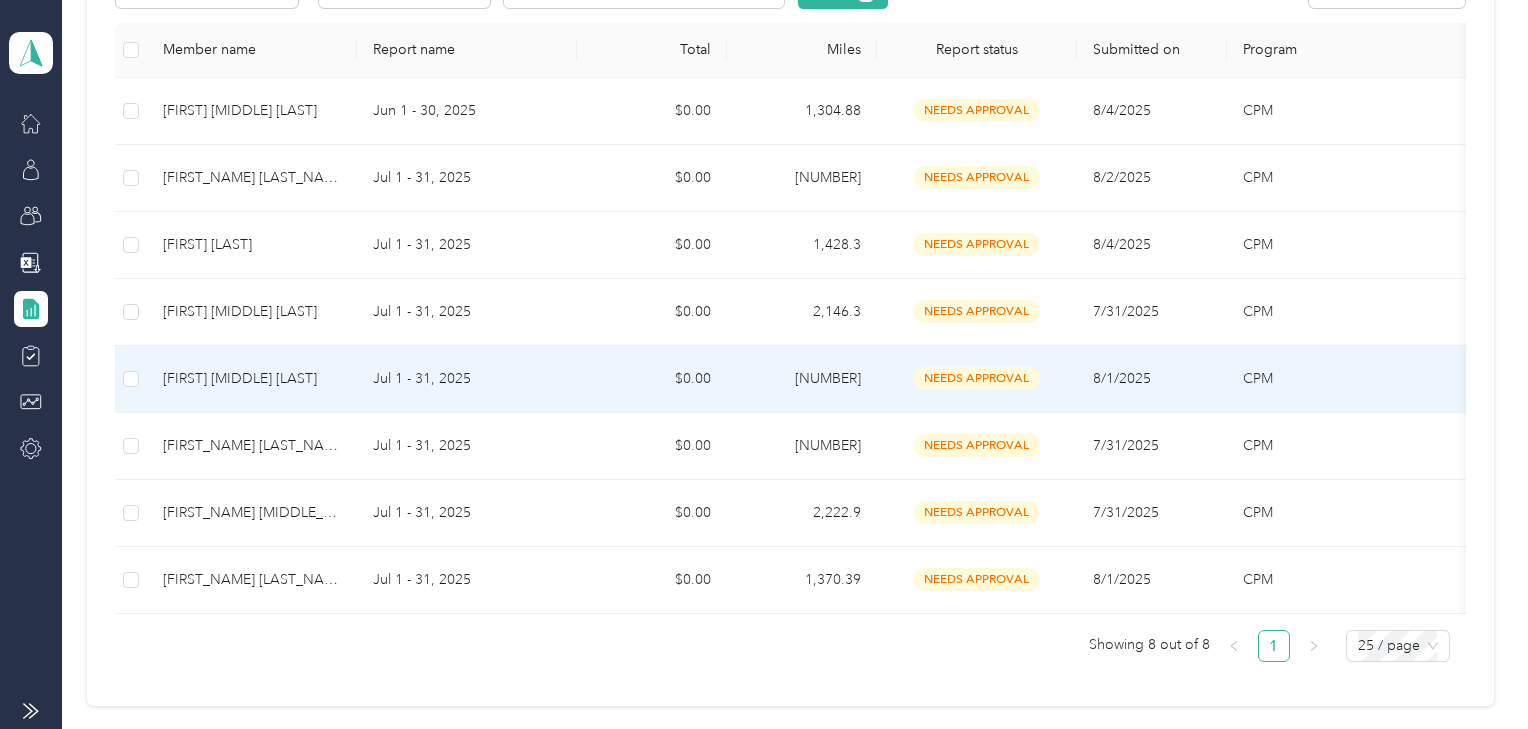 scroll, scrollTop: 400, scrollLeft: 0, axis: vertical 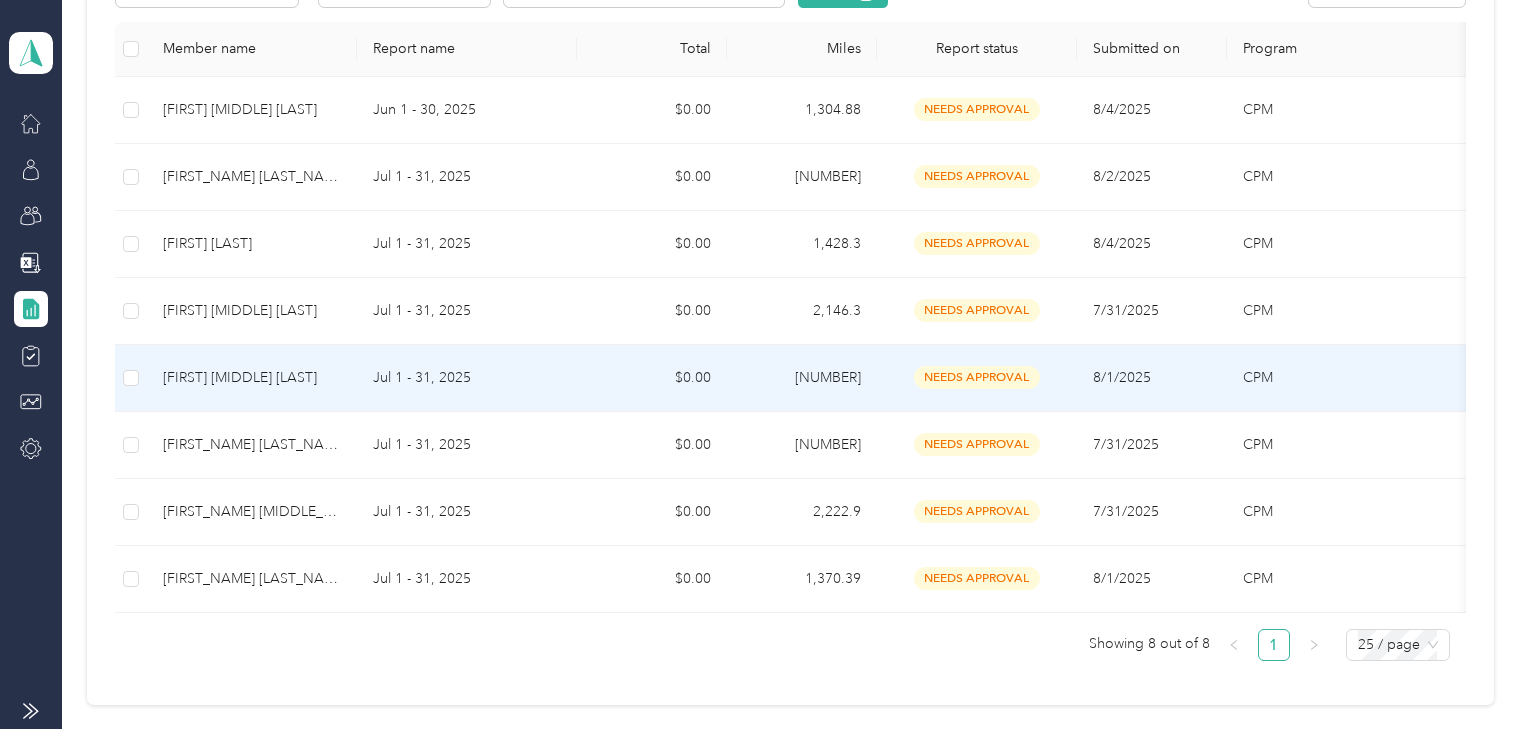 click on "[FIRST] [MIDDLE] [LAST]" at bounding box center [252, 378] 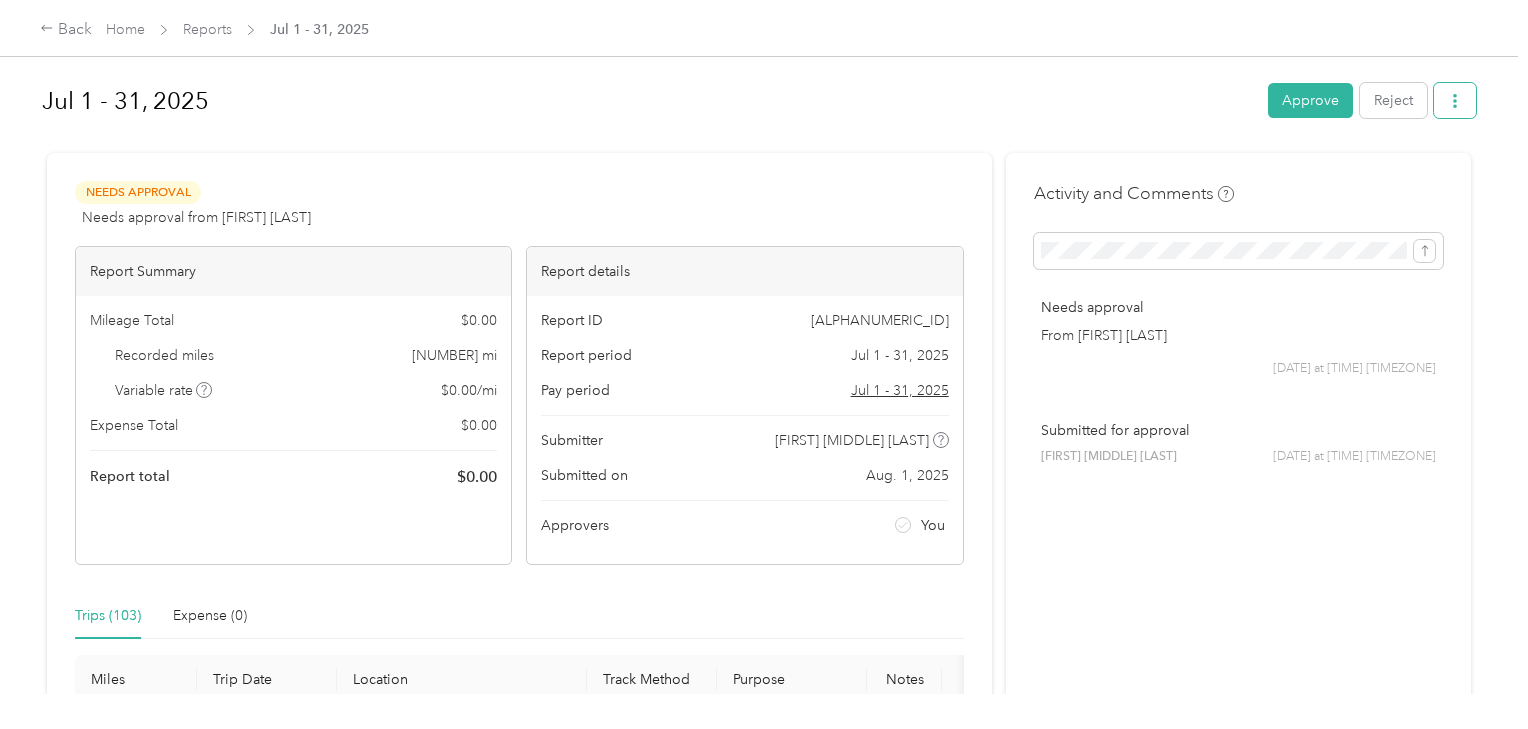click at bounding box center (1455, 100) 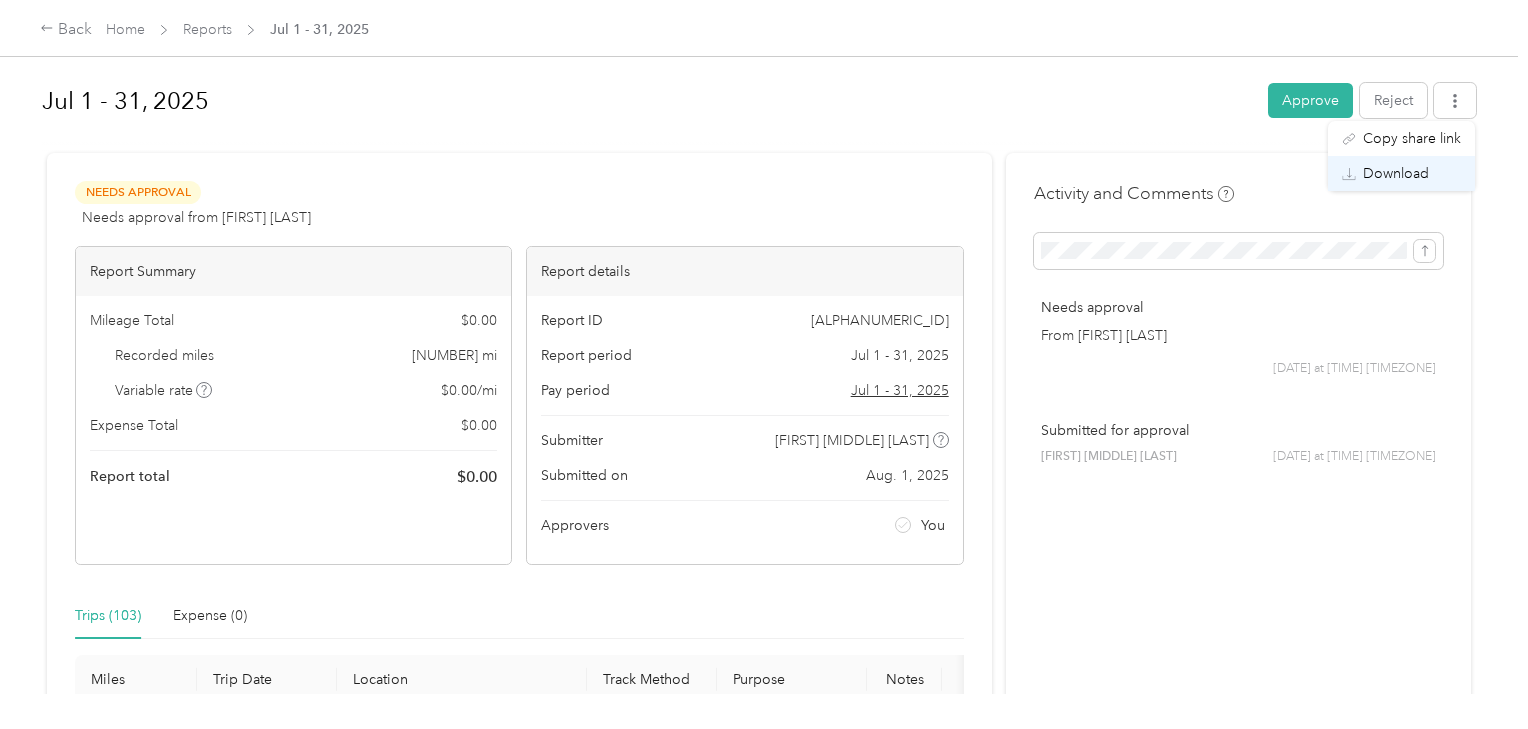 click on "Download" at bounding box center (1396, 173) 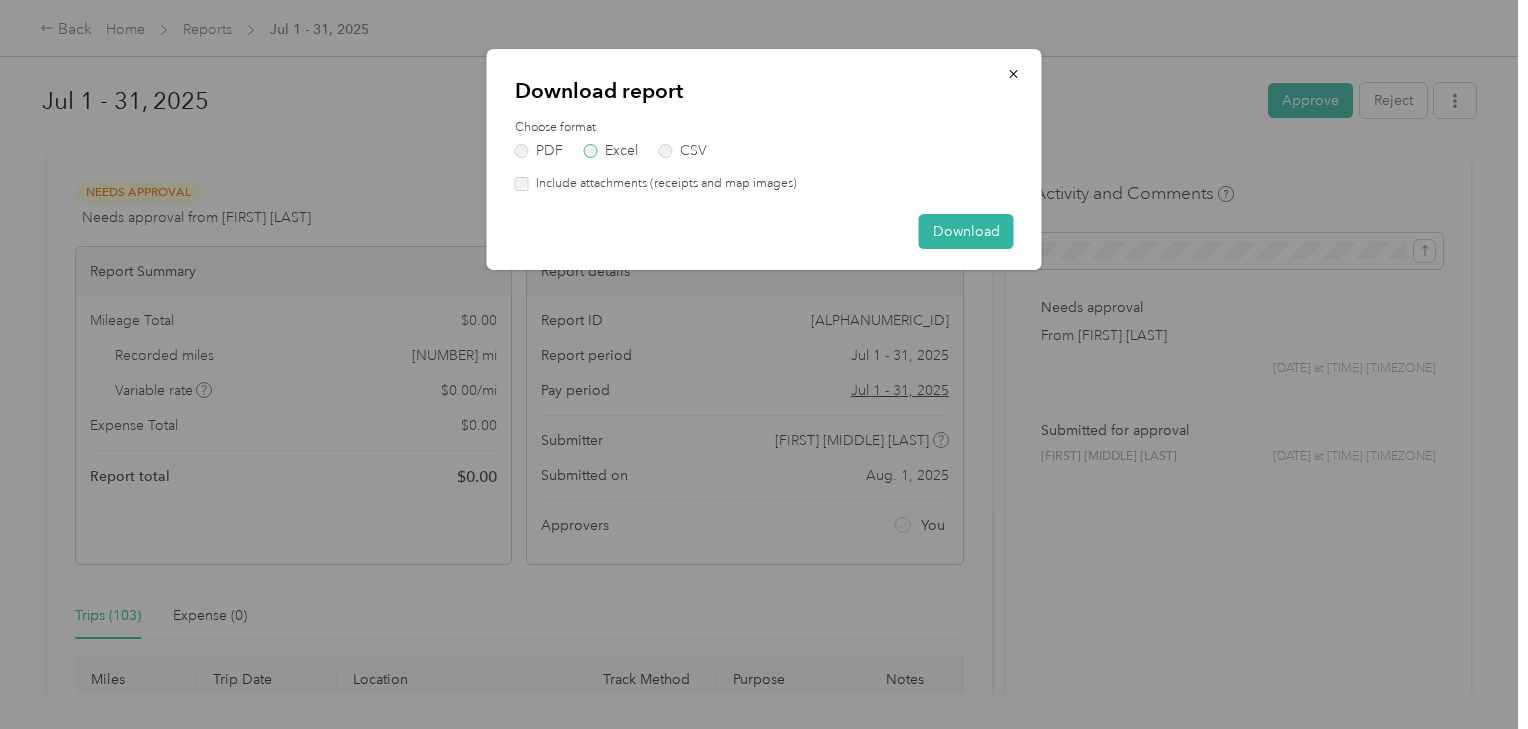 click on "Excel" at bounding box center (611, 151) 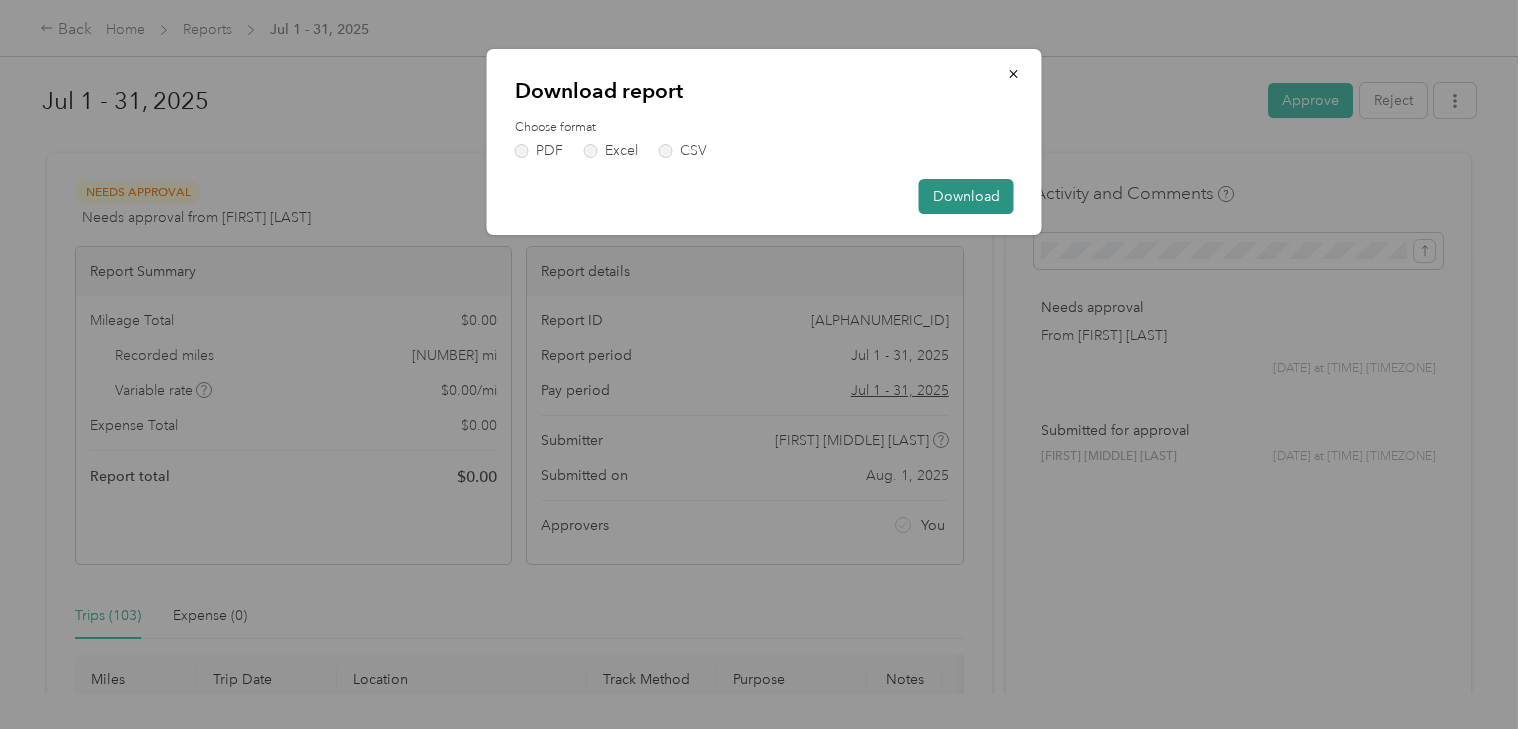 click on "Download" at bounding box center (966, 196) 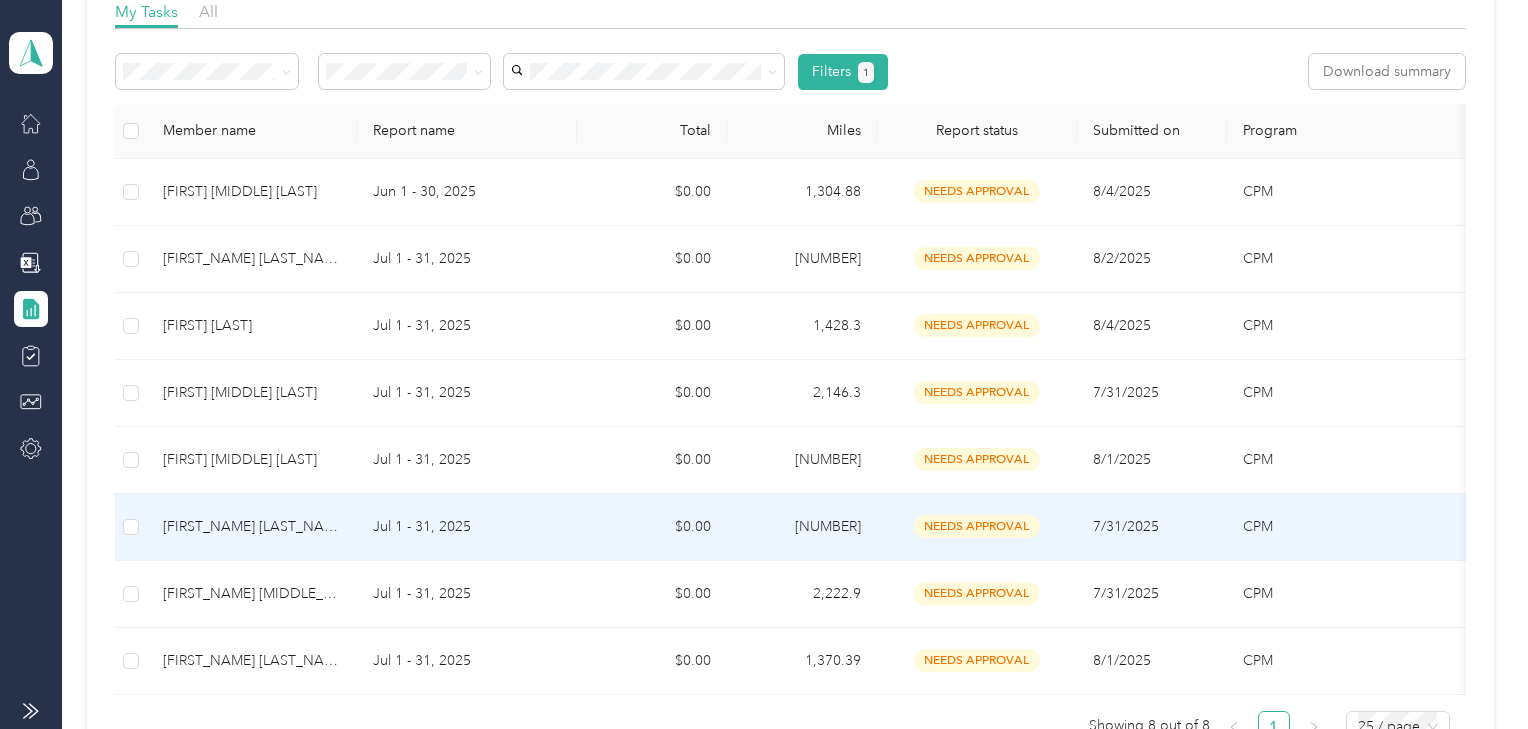 scroll, scrollTop: 319, scrollLeft: 0, axis: vertical 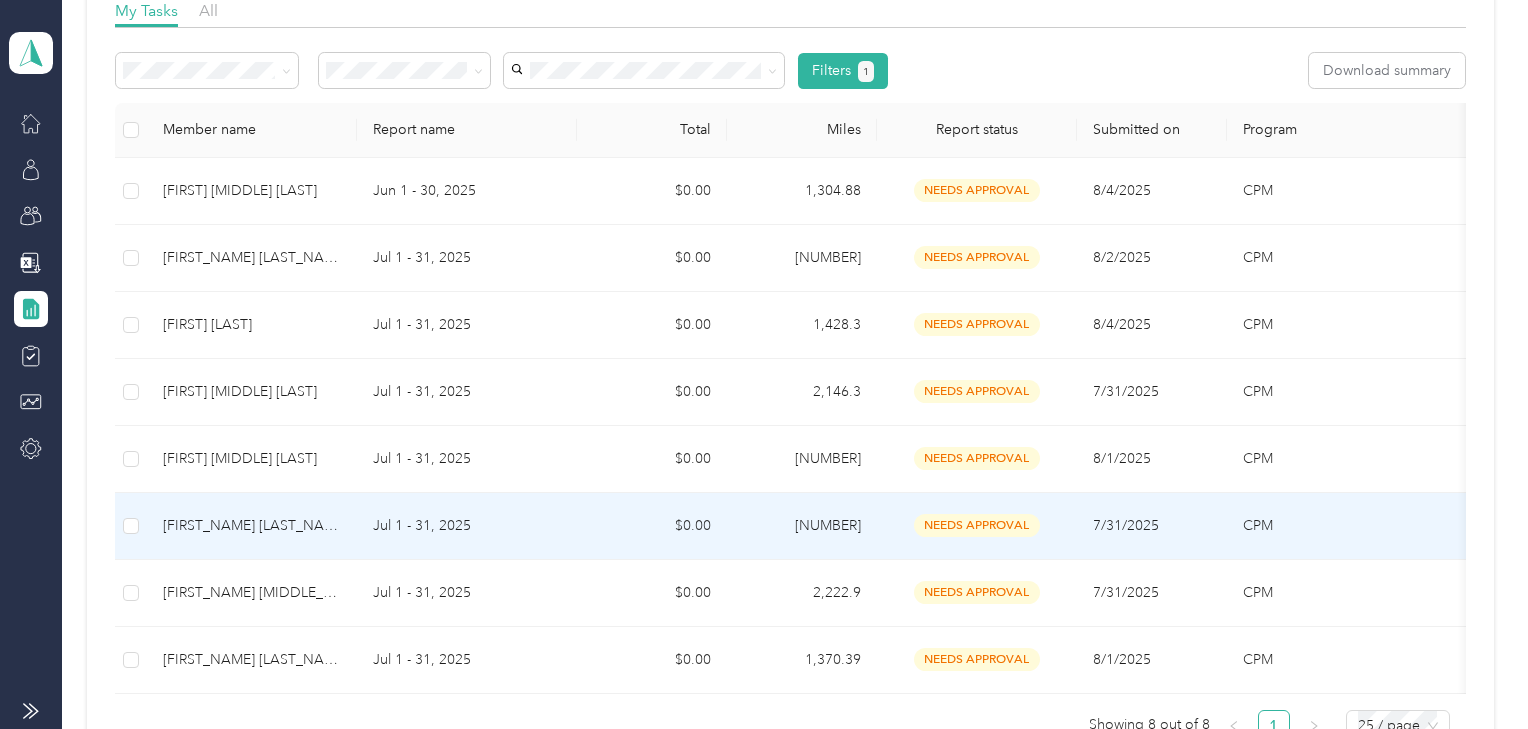 click on "[FIRST_NAME] [LAST_NAME]" at bounding box center (252, 526) 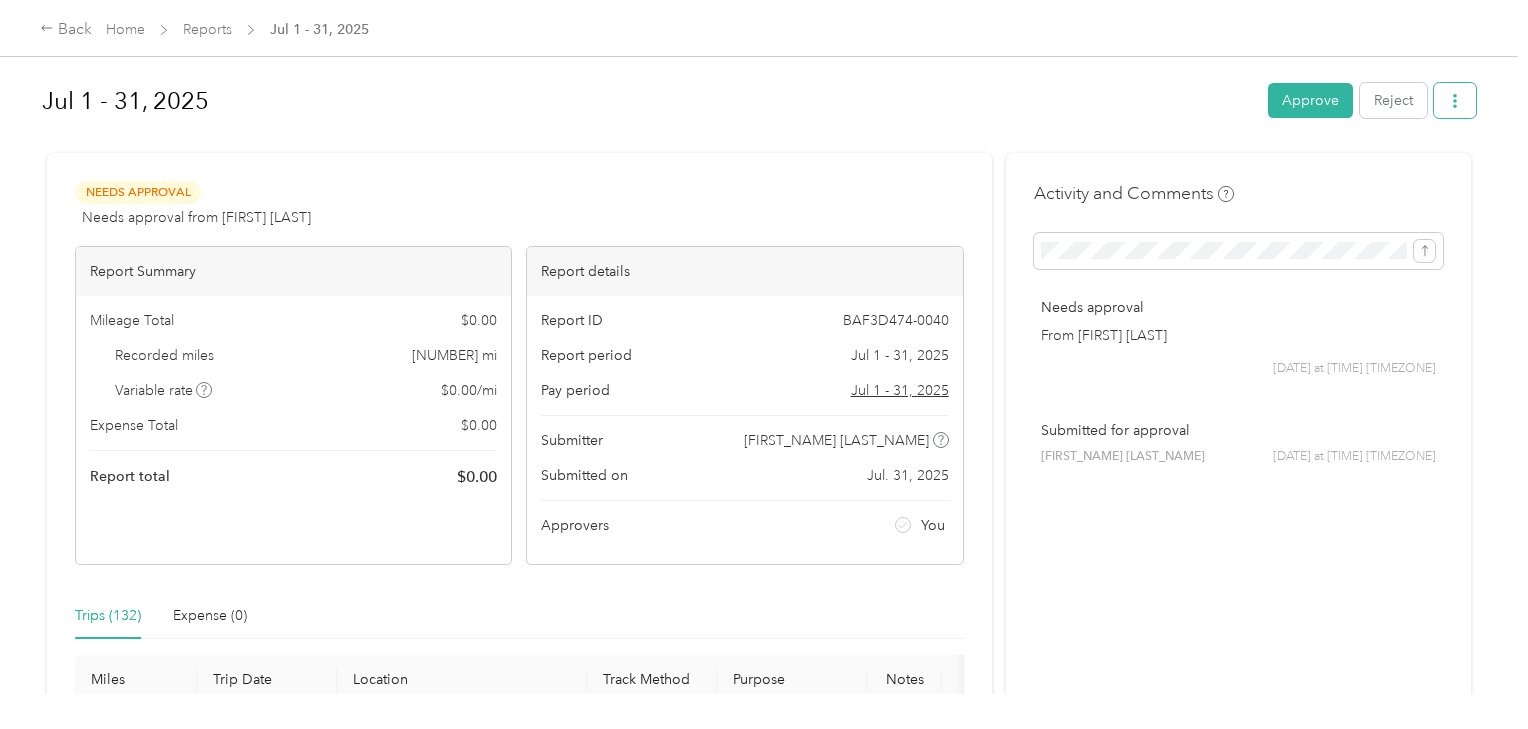 click at bounding box center (1455, 100) 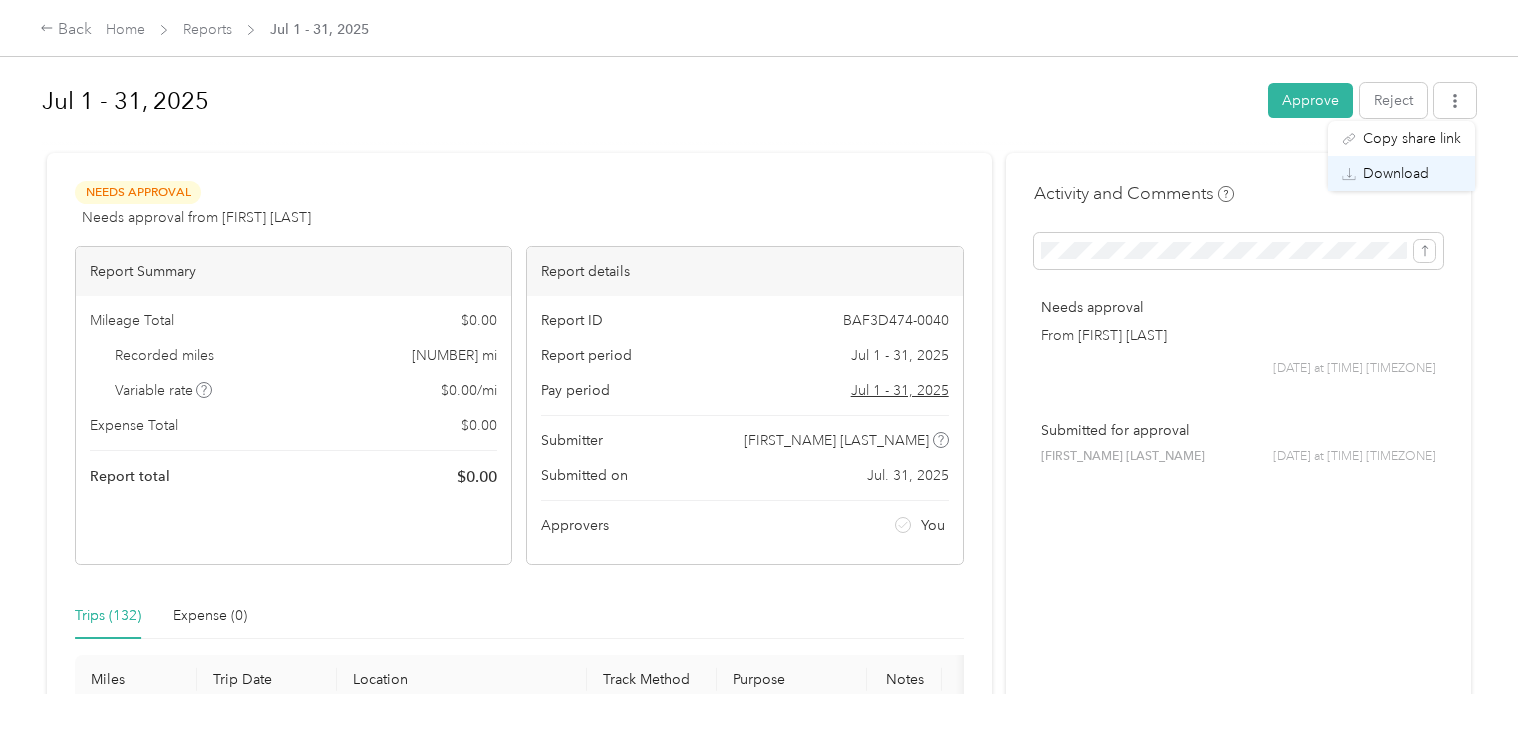 click on "Download" at bounding box center (1396, 173) 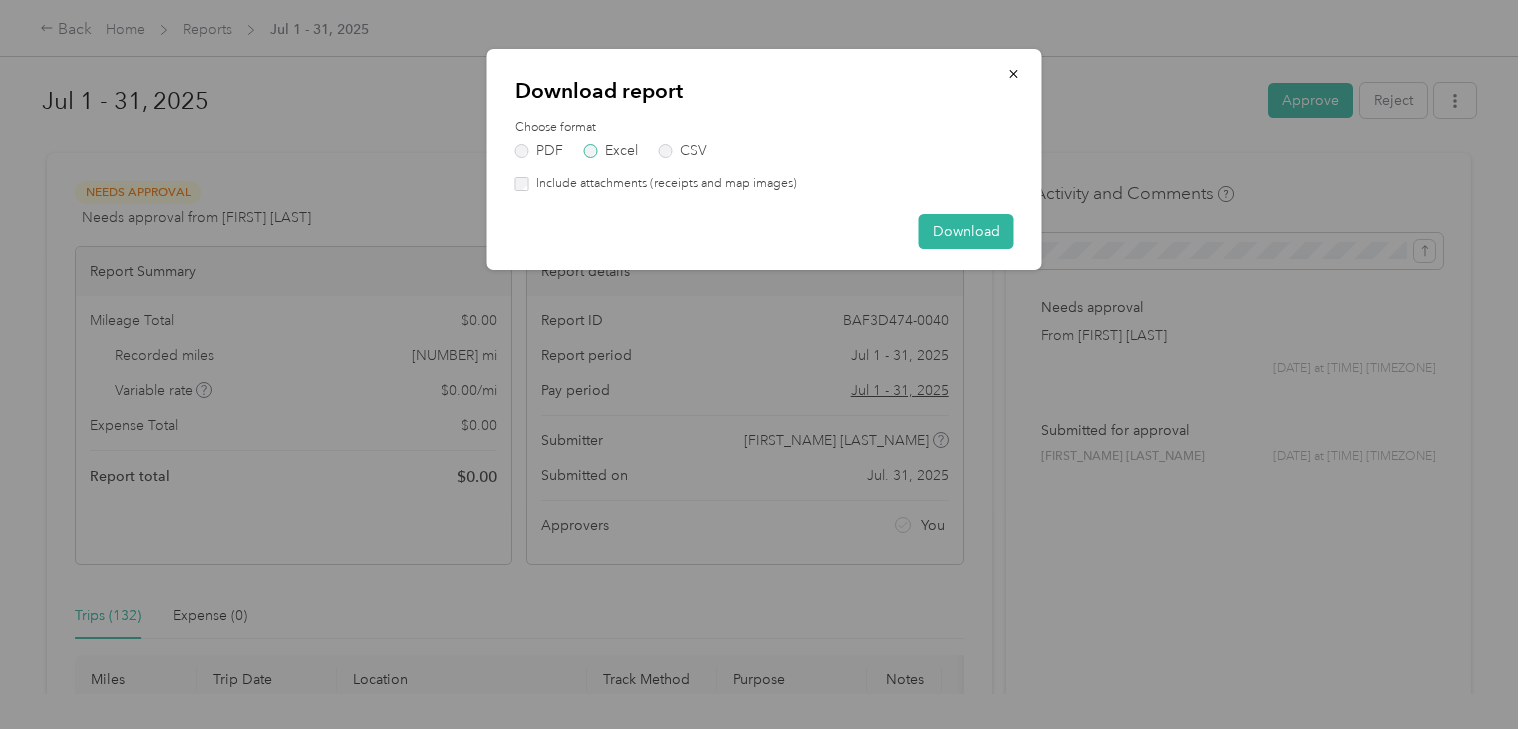 click on "Excel" at bounding box center [611, 151] 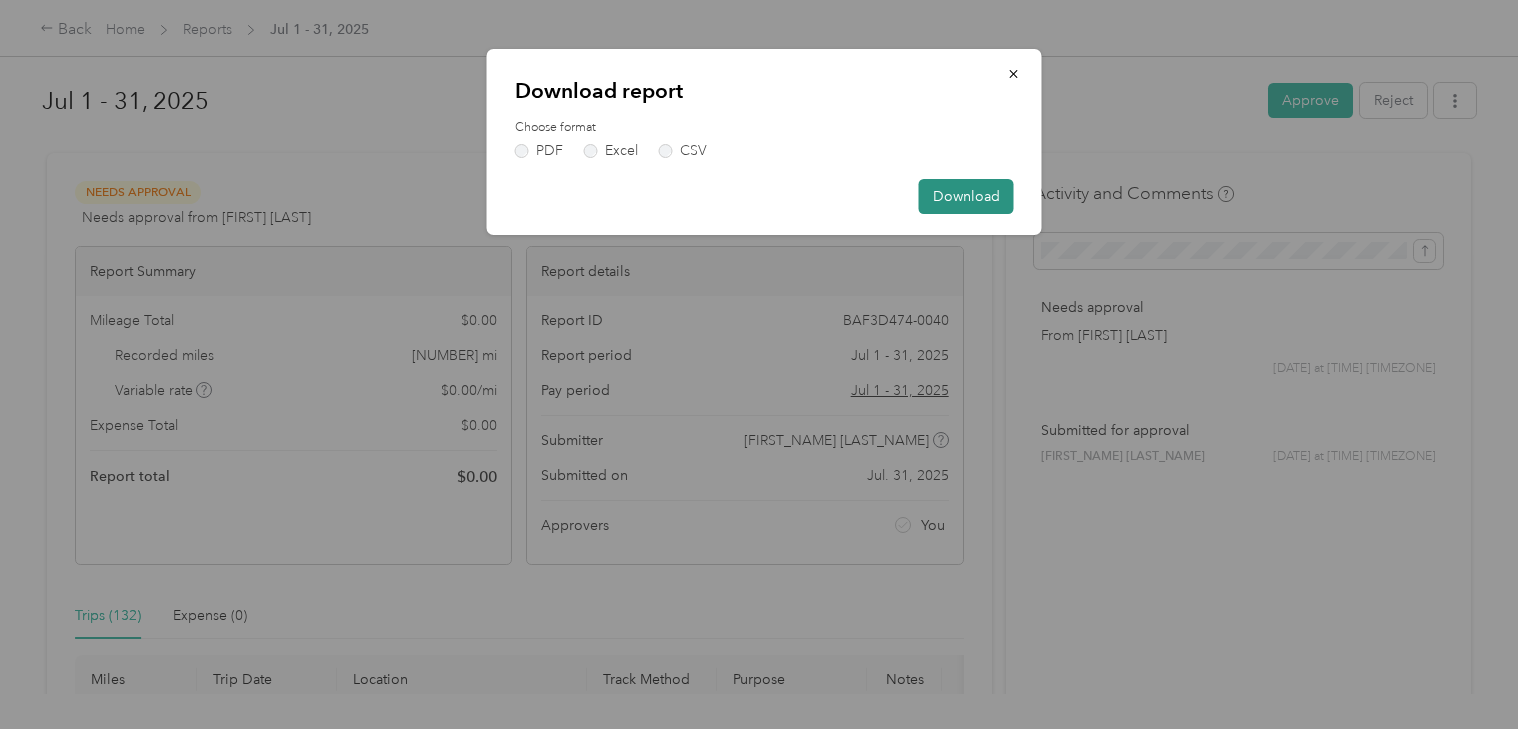 click on "Download" at bounding box center (966, 196) 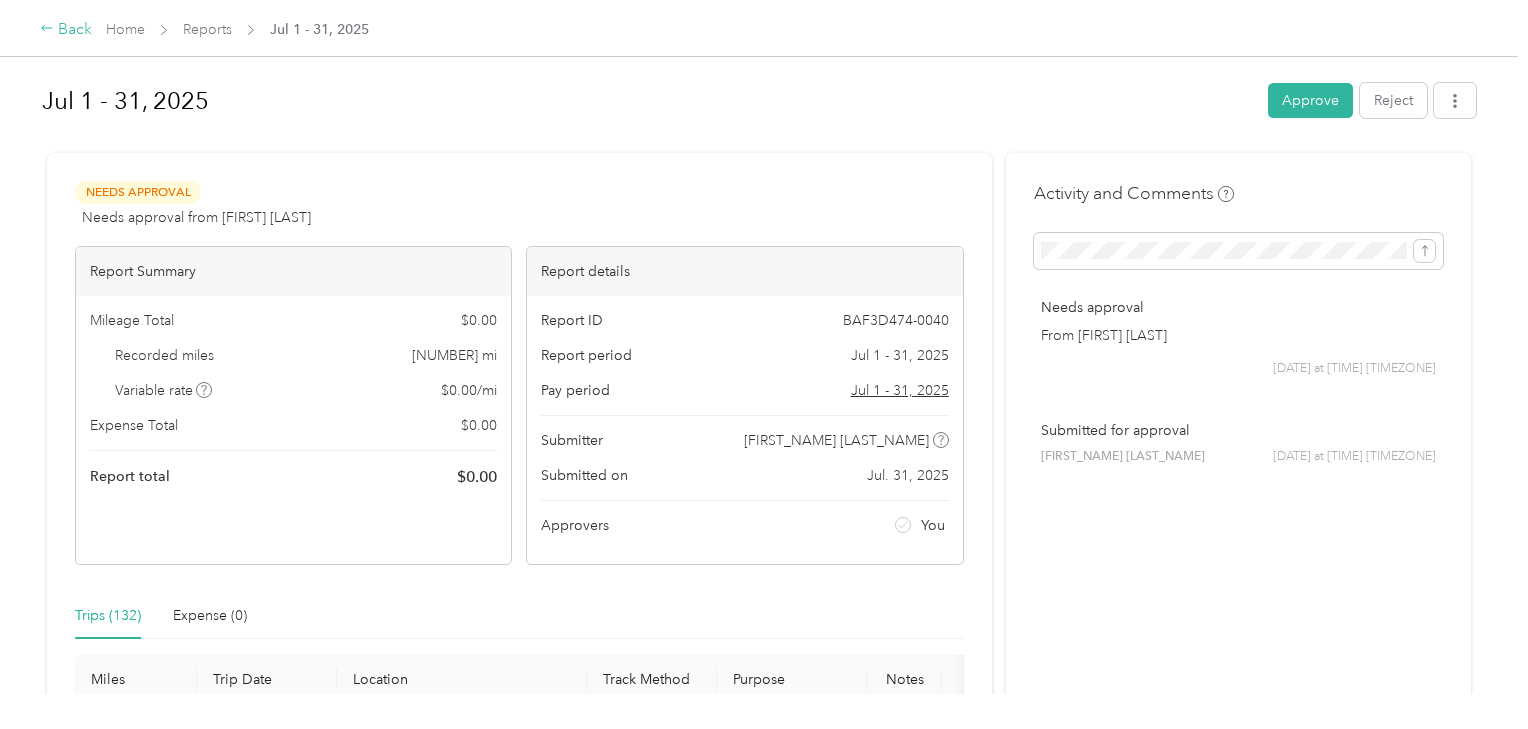 click on "Back" at bounding box center (66, 30) 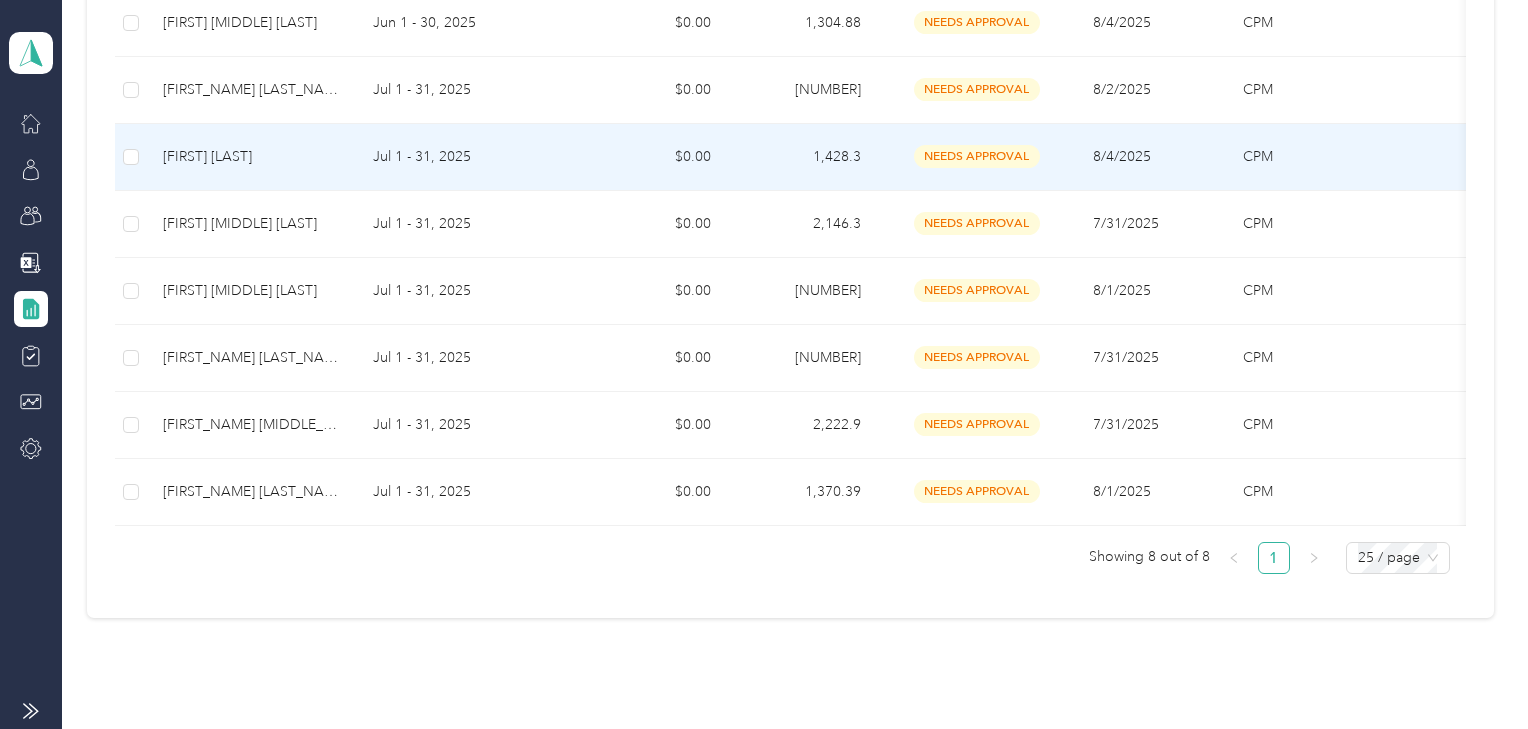 scroll, scrollTop: 591, scrollLeft: 0, axis: vertical 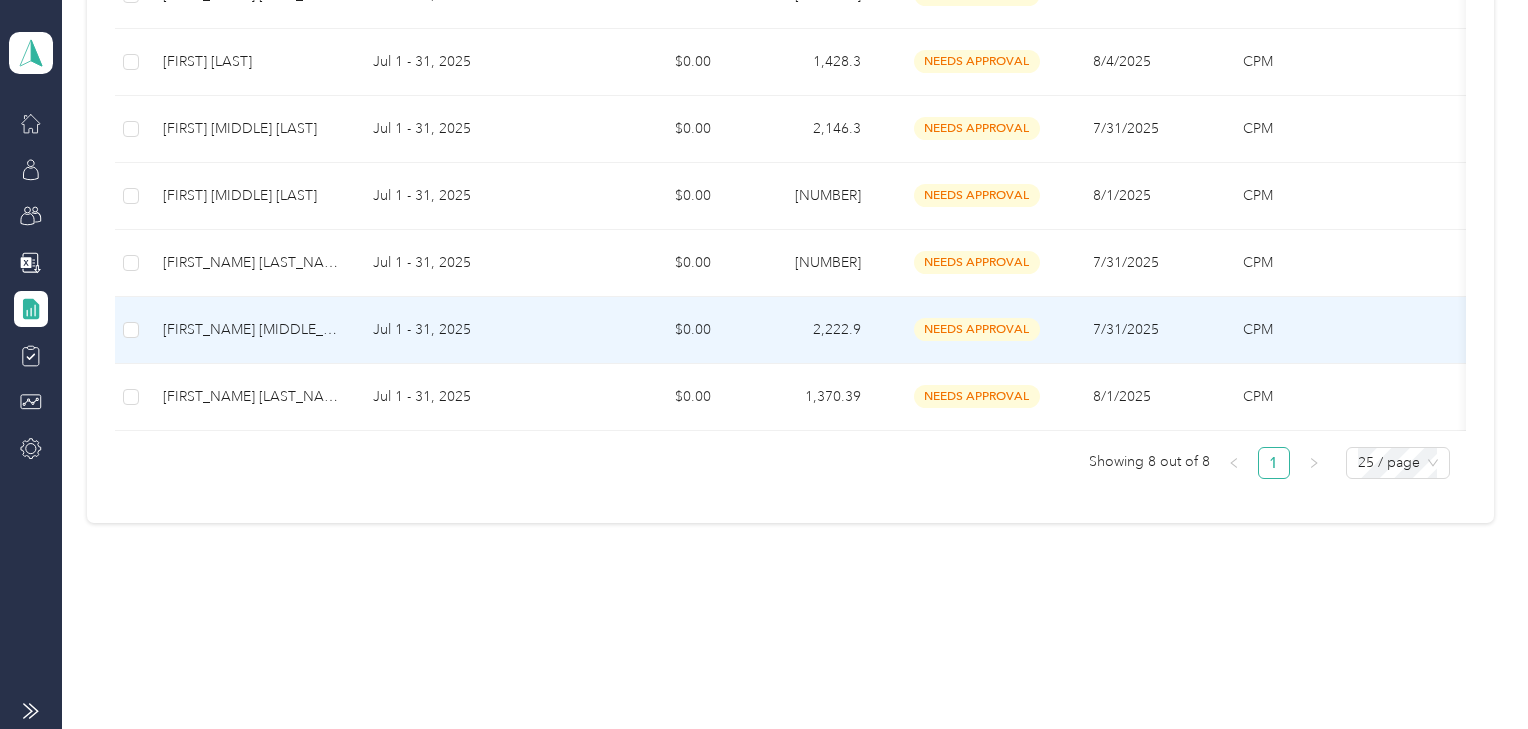 click on "[FIRST_NAME] [MIDDLE_NAME] [LAST_NAME]" at bounding box center (252, 330) 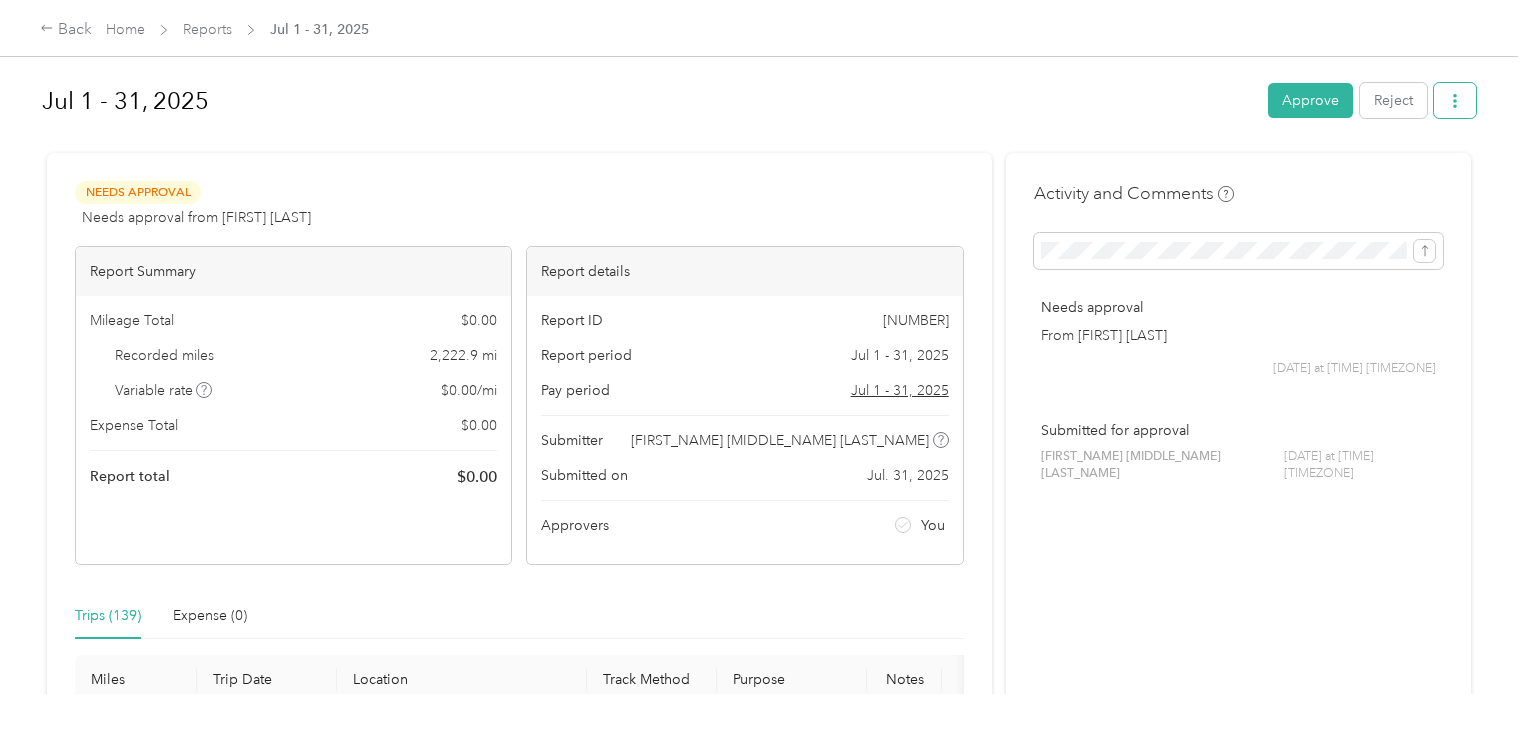 click 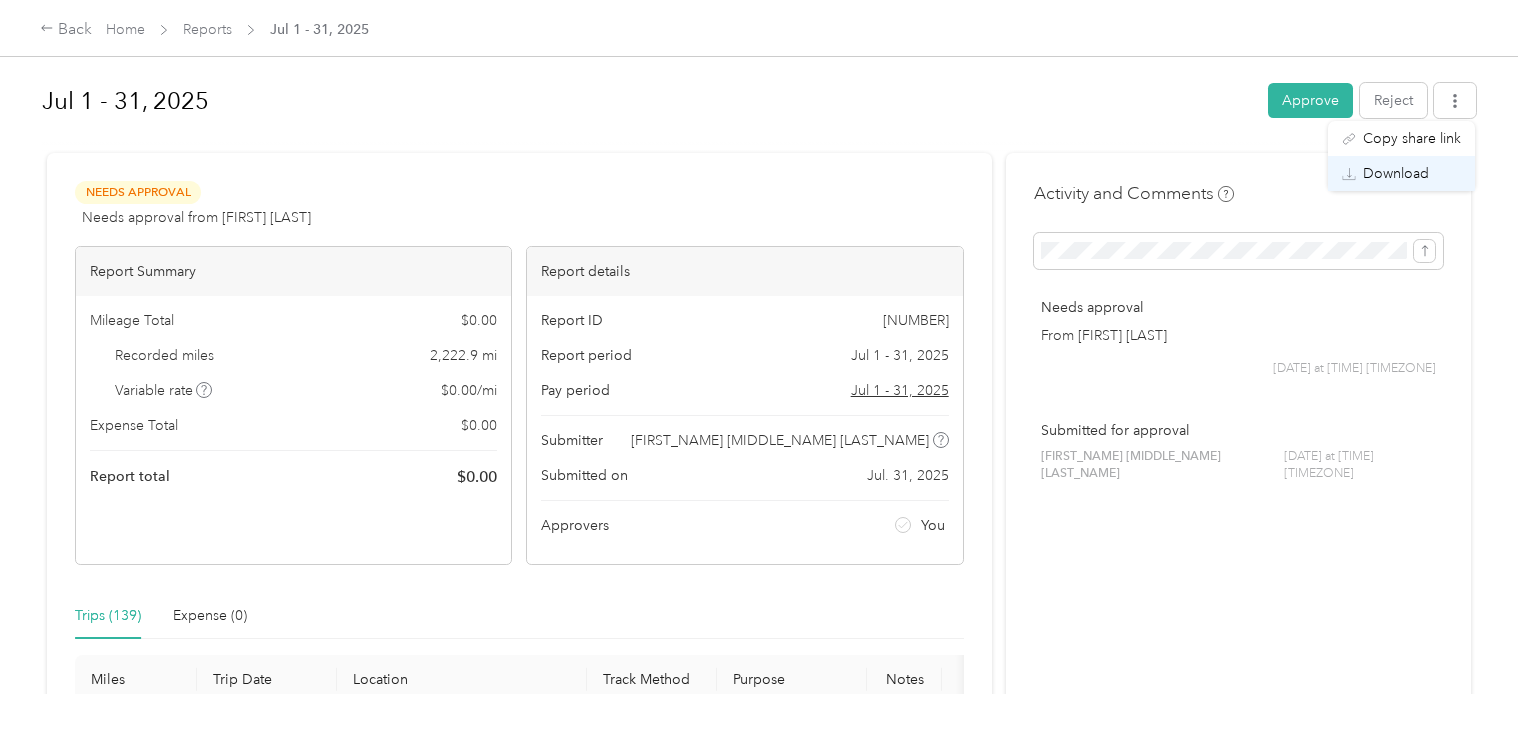 click on "Download" at bounding box center [1396, 173] 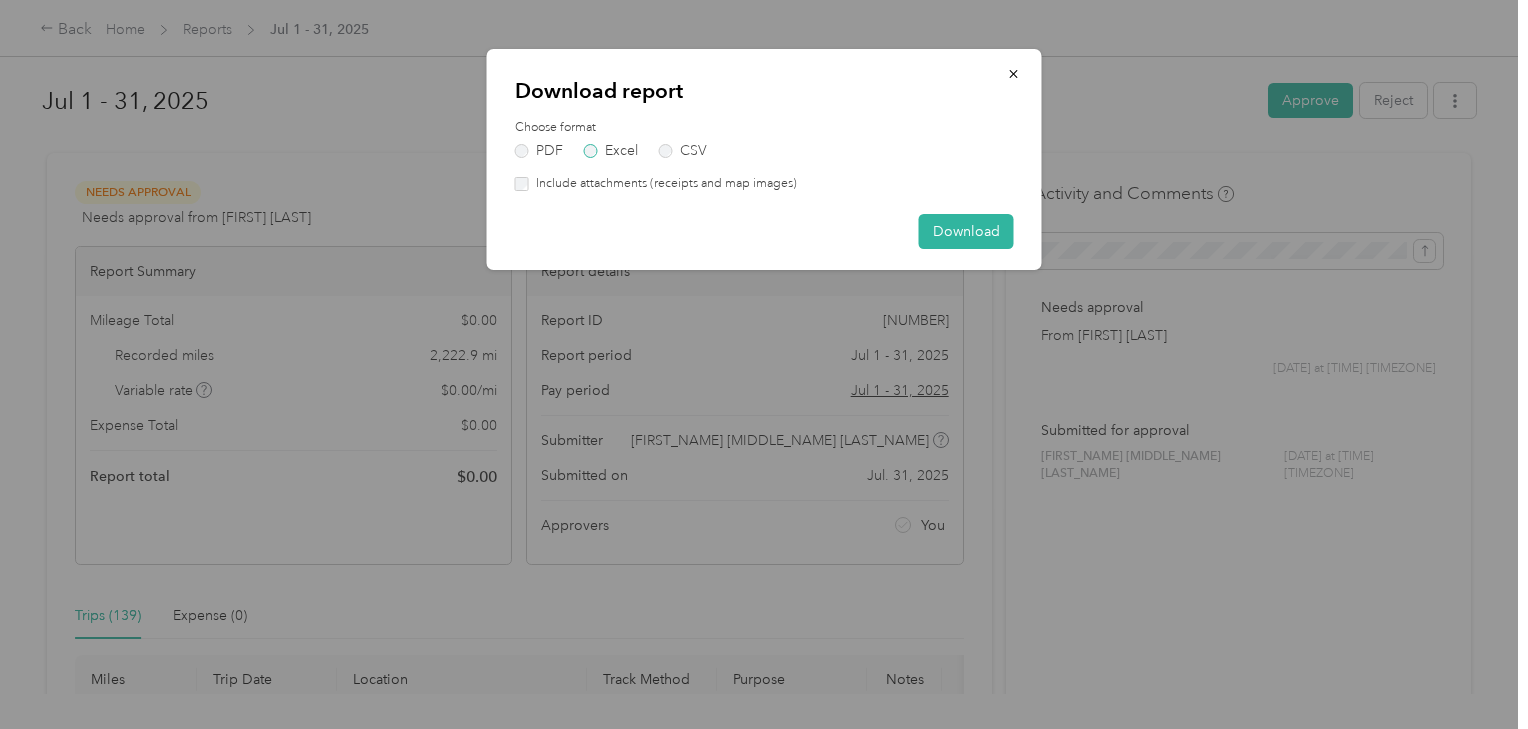 click on "Excel" at bounding box center [611, 151] 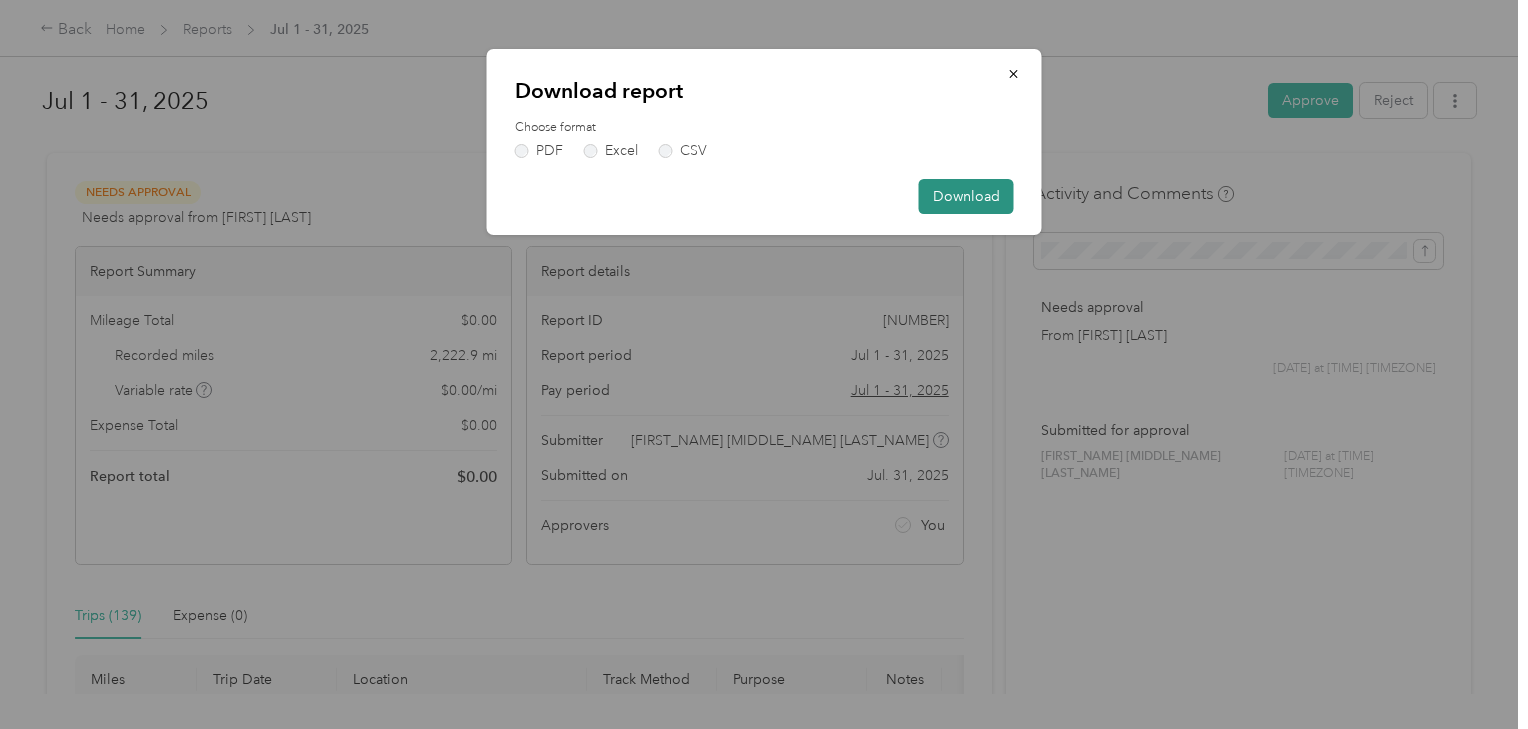 click on "Download" at bounding box center (966, 196) 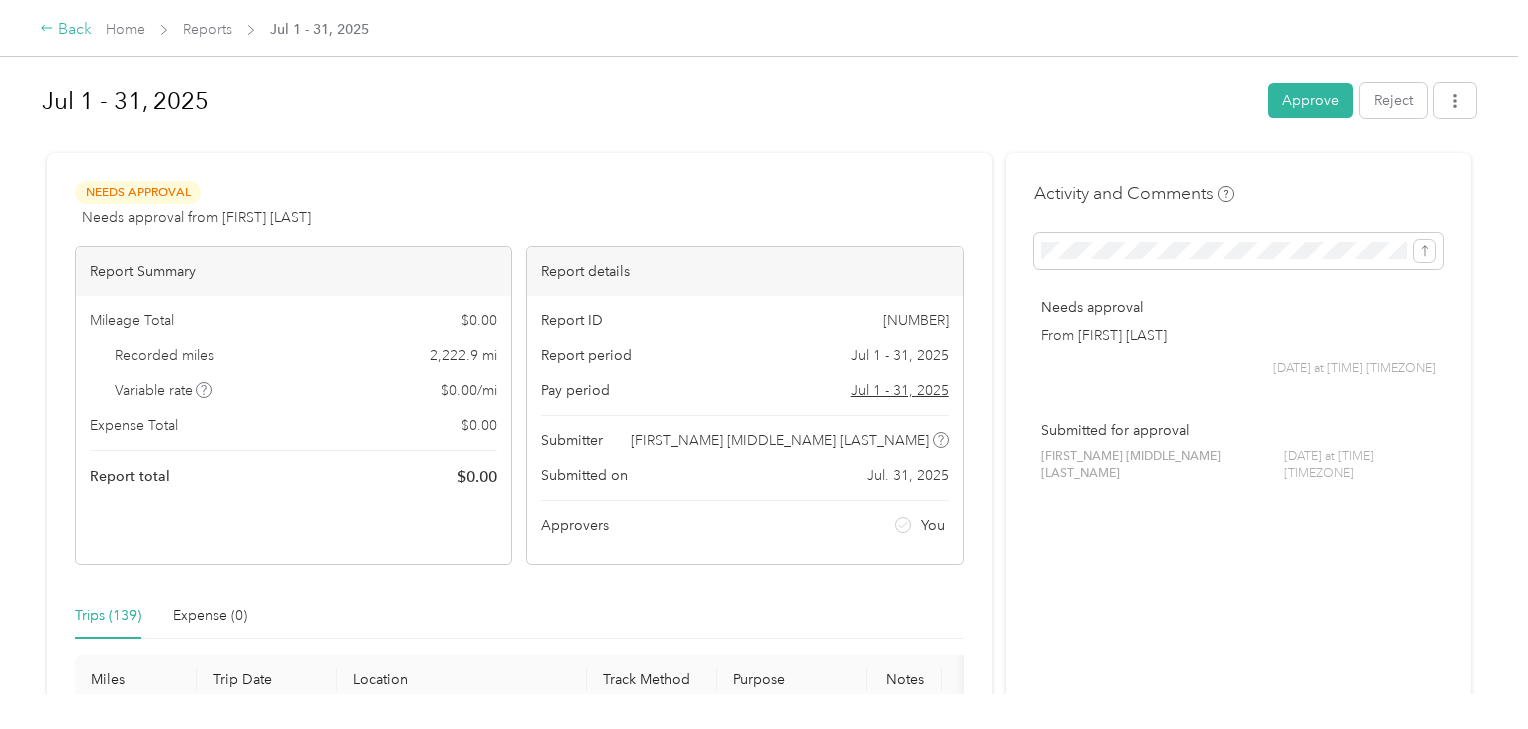 click on "Back" at bounding box center [66, 30] 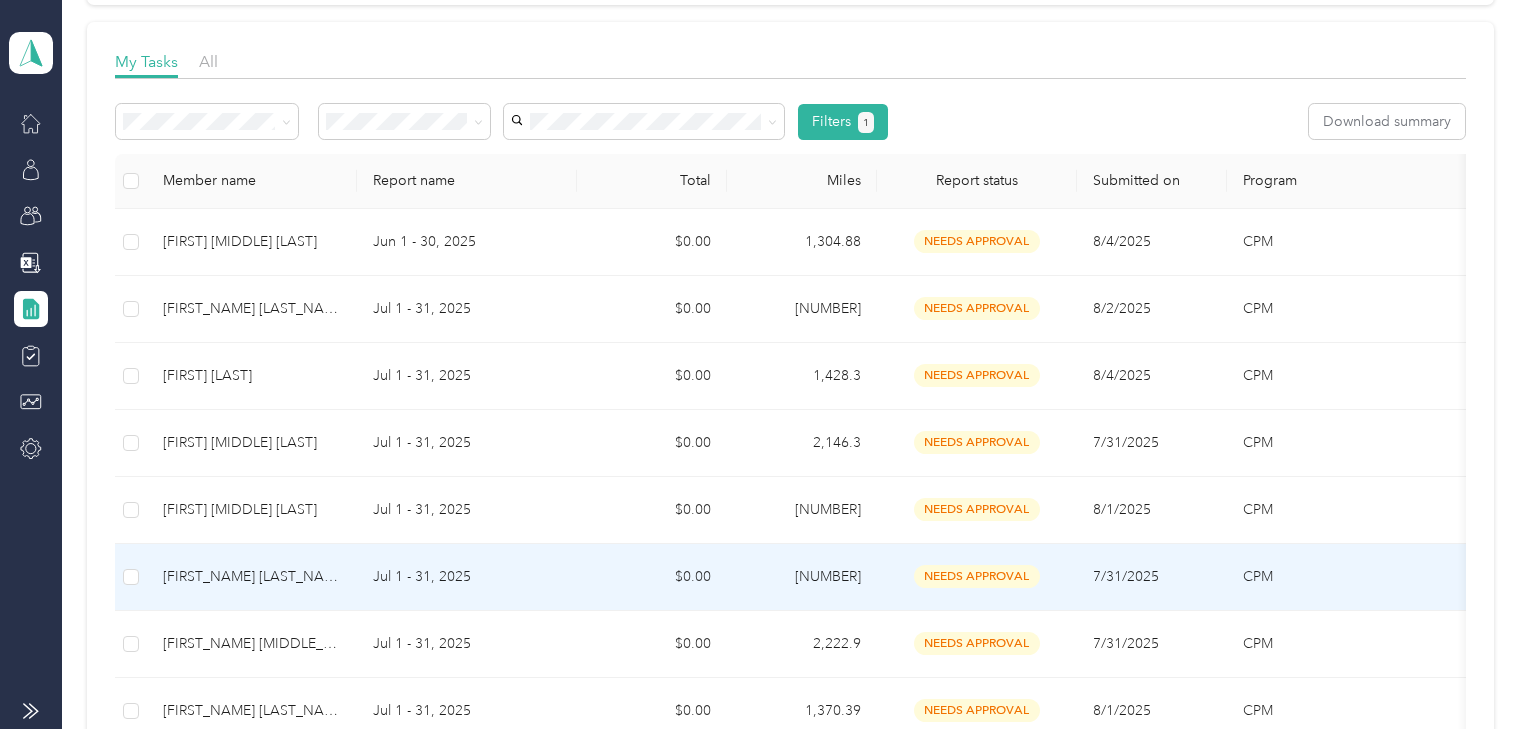 scroll, scrollTop: 591, scrollLeft: 0, axis: vertical 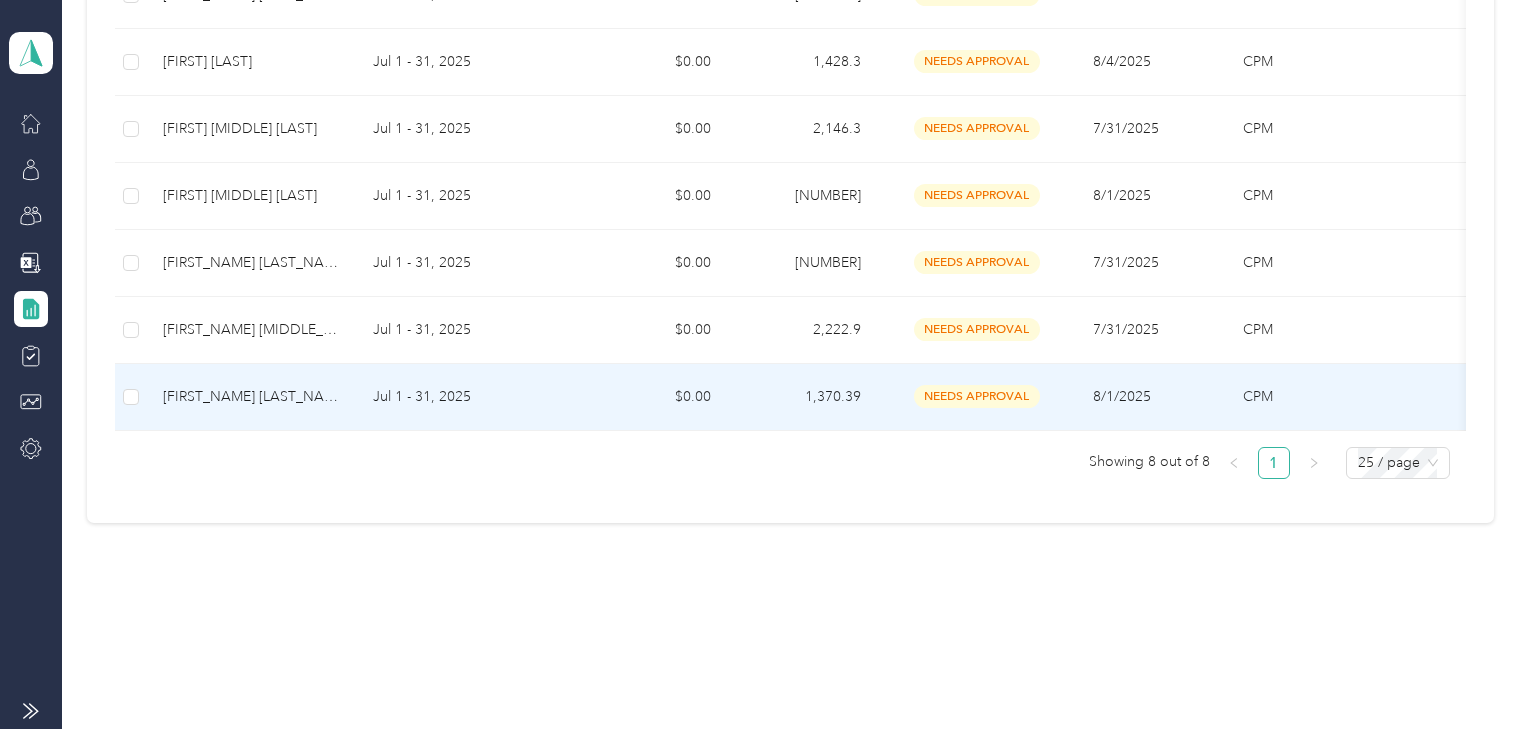 click on "[FIRST_NAME] [LAST_NAME]" at bounding box center (252, 397) 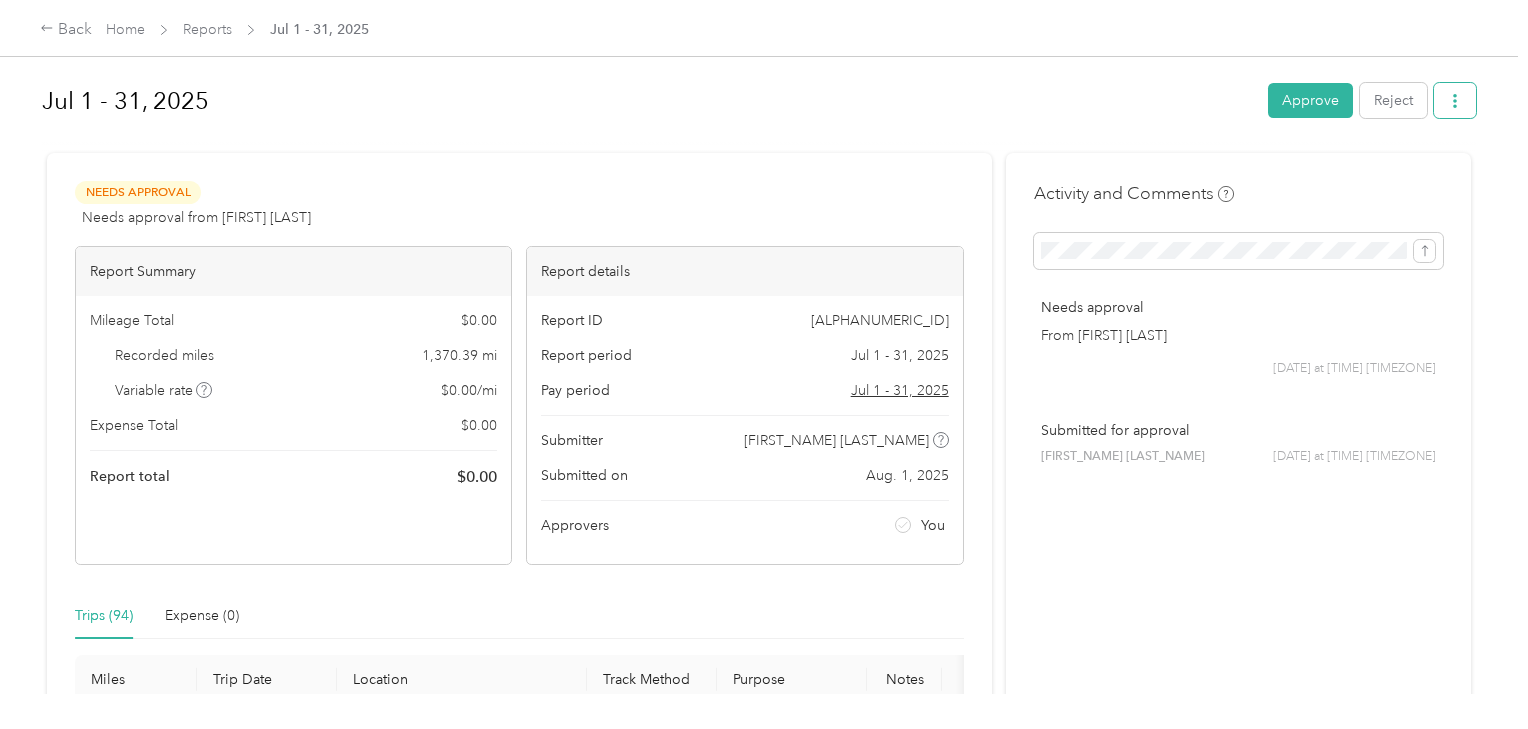 click 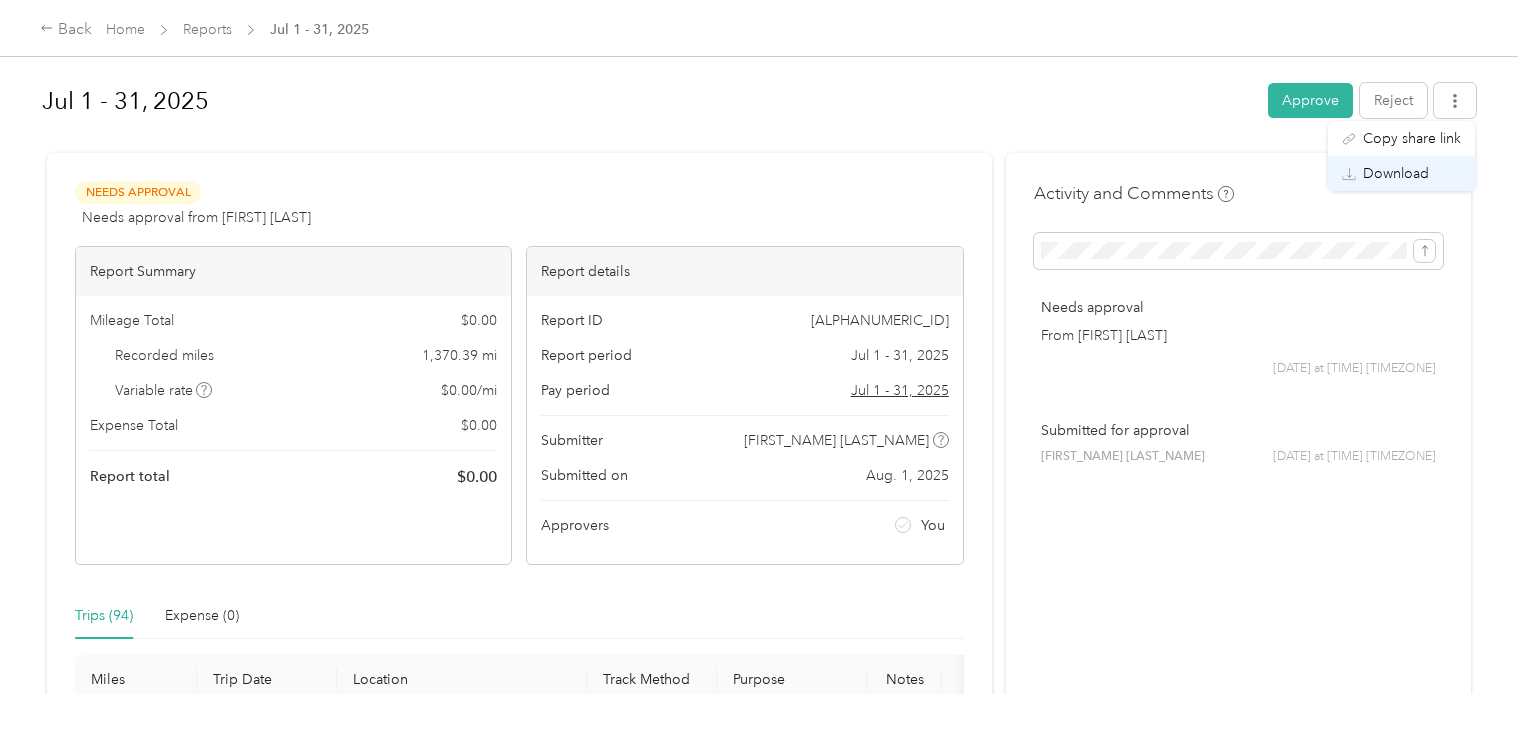 click on "Download" at bounding box center (1396, 173) 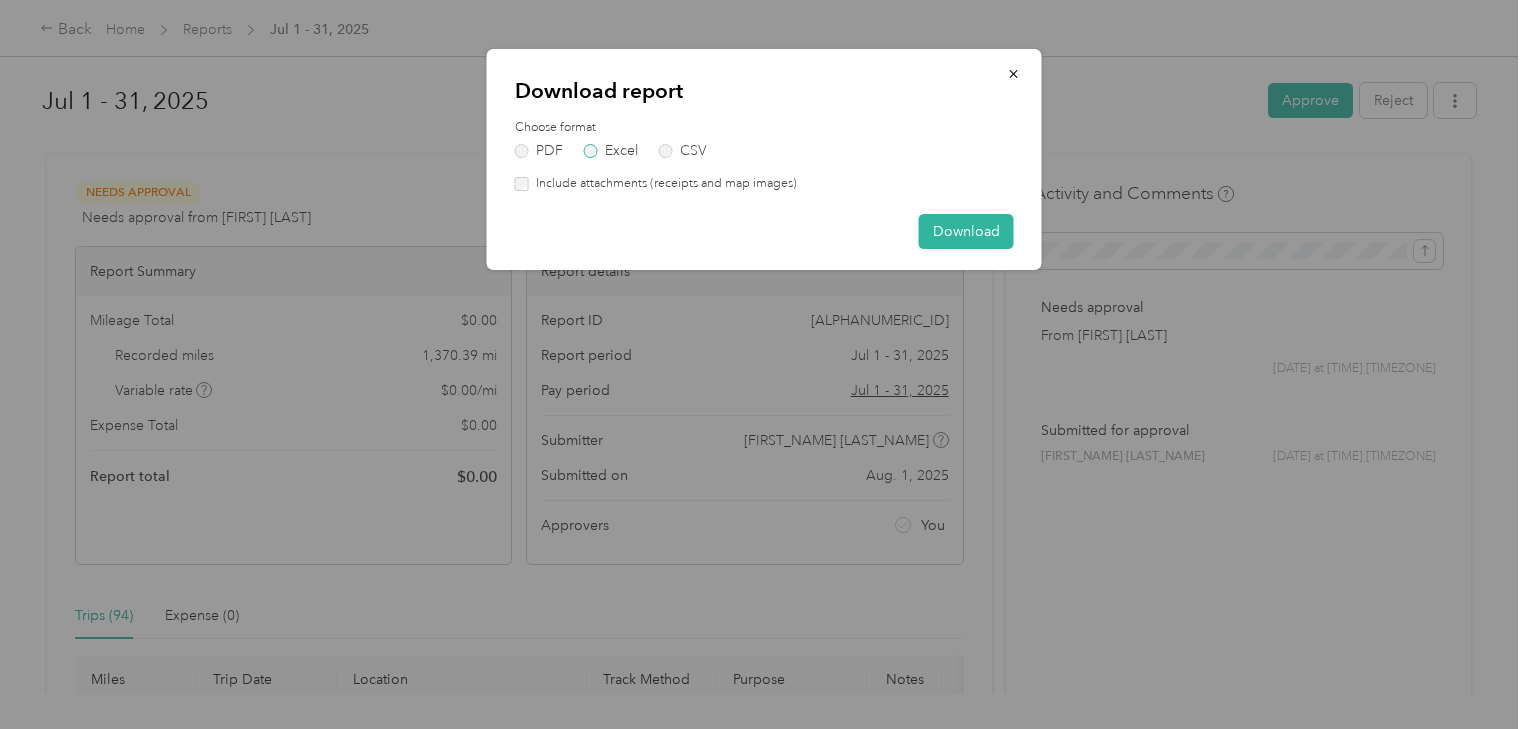 click on "Excel" at bounding box center [611, 151] 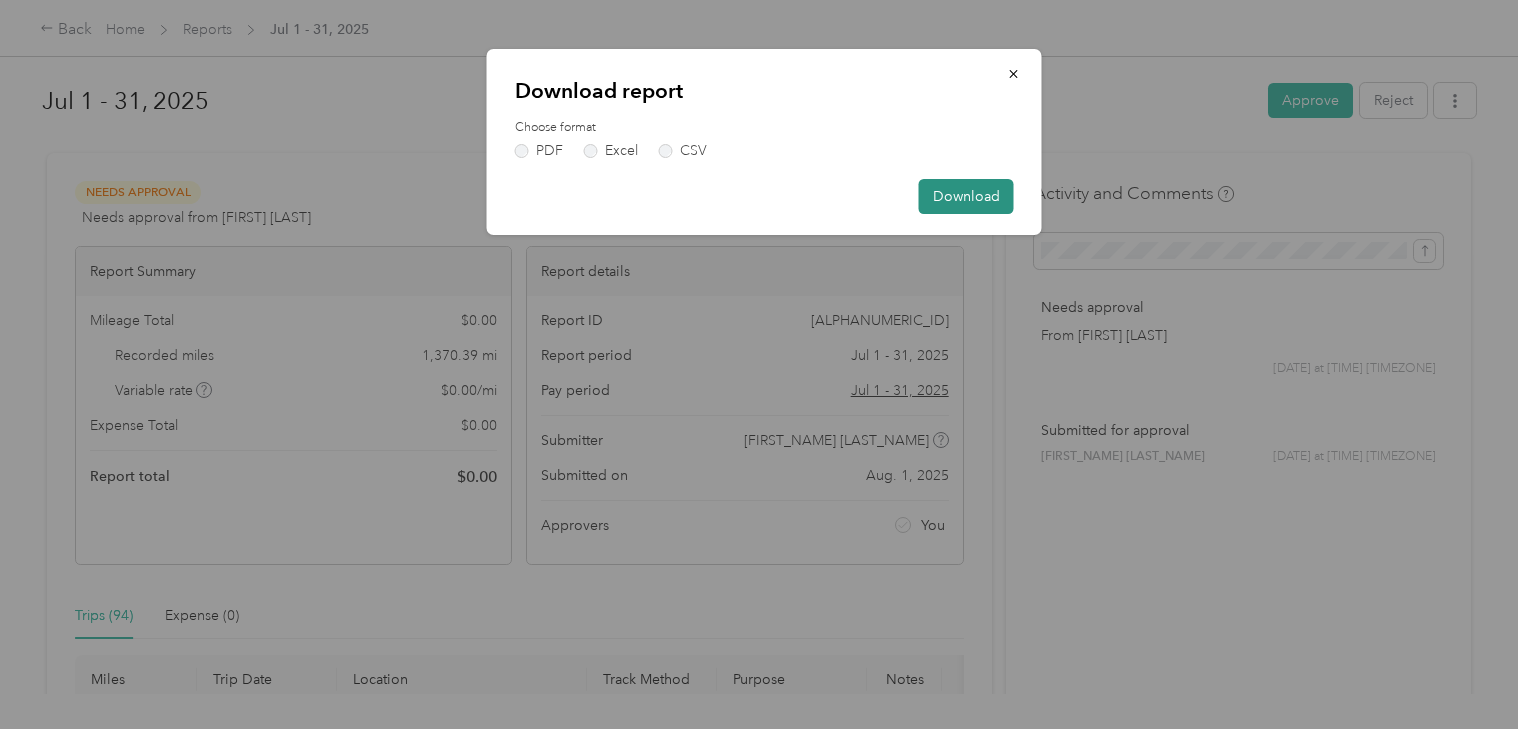 click on "Download" at bounding box center [966, 196] 